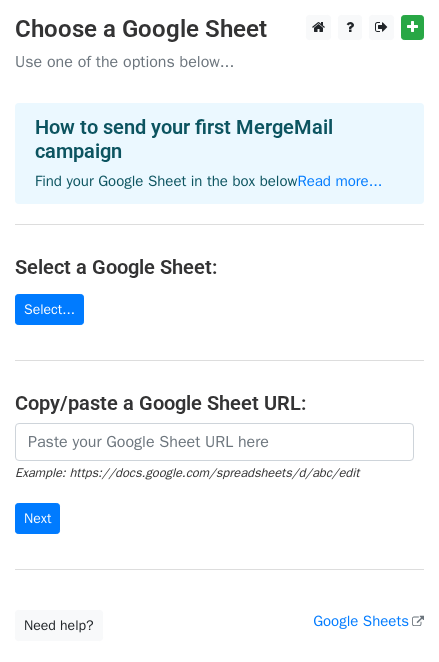 scroll, scrollTop: 0, scrollLeft: 0, axis: both 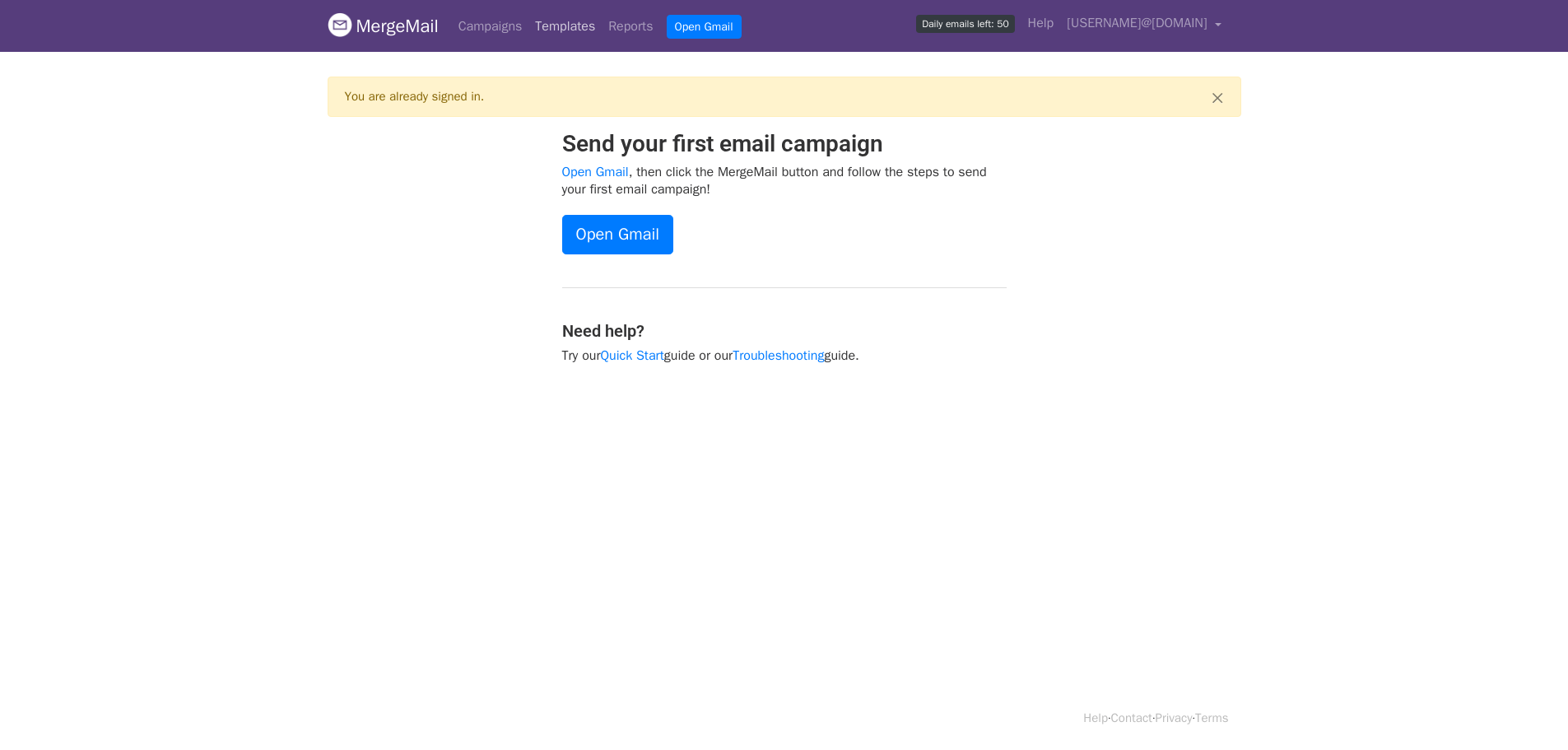 click on "Templates" at bounding box center (565, 26) 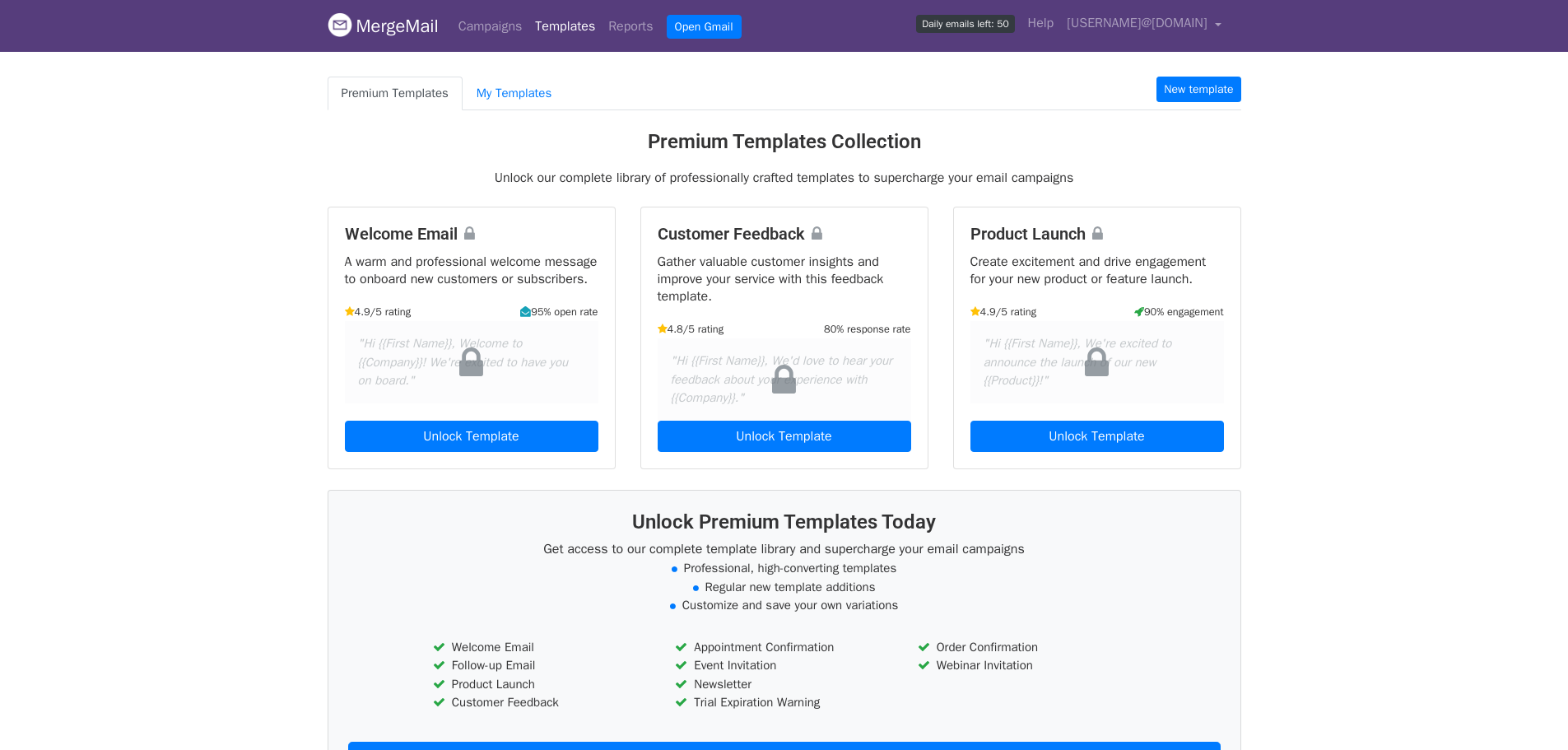 scroll, scrollTop: 0, scrollLeft: 0, axis: both 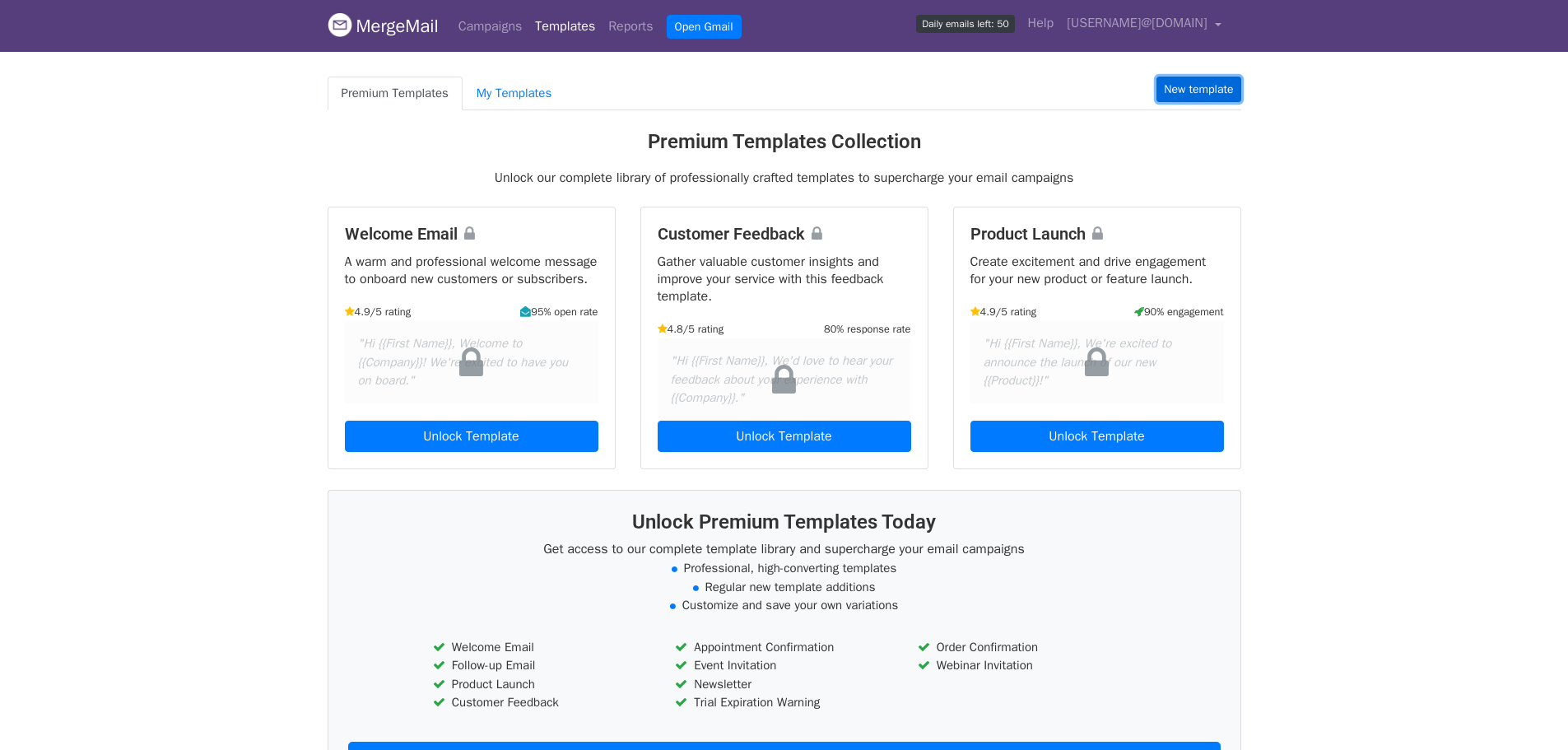 click on "New template" at bounding box center [1198, 89] 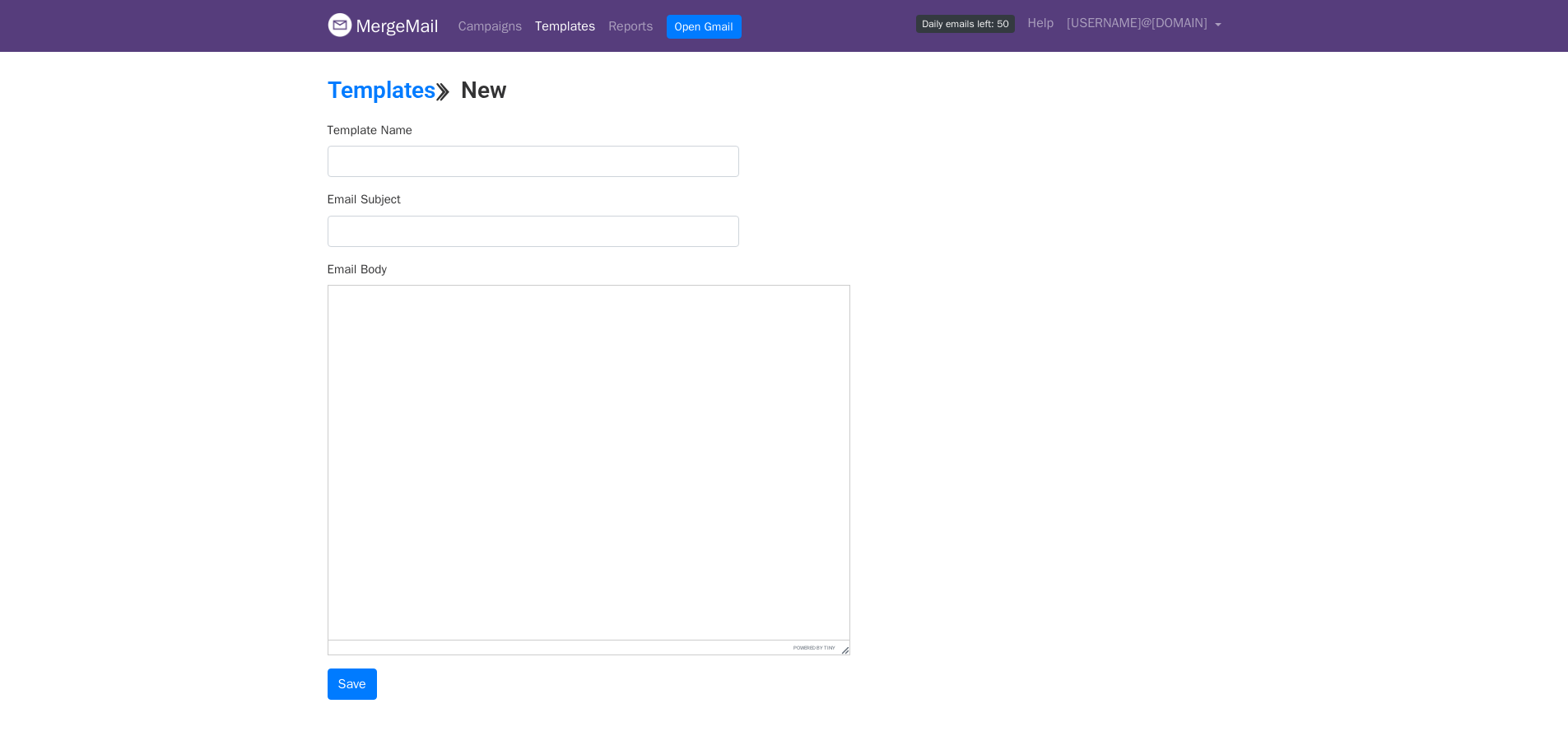 scroll, scrollTop: 0, scrollLeft: 0, axis: both 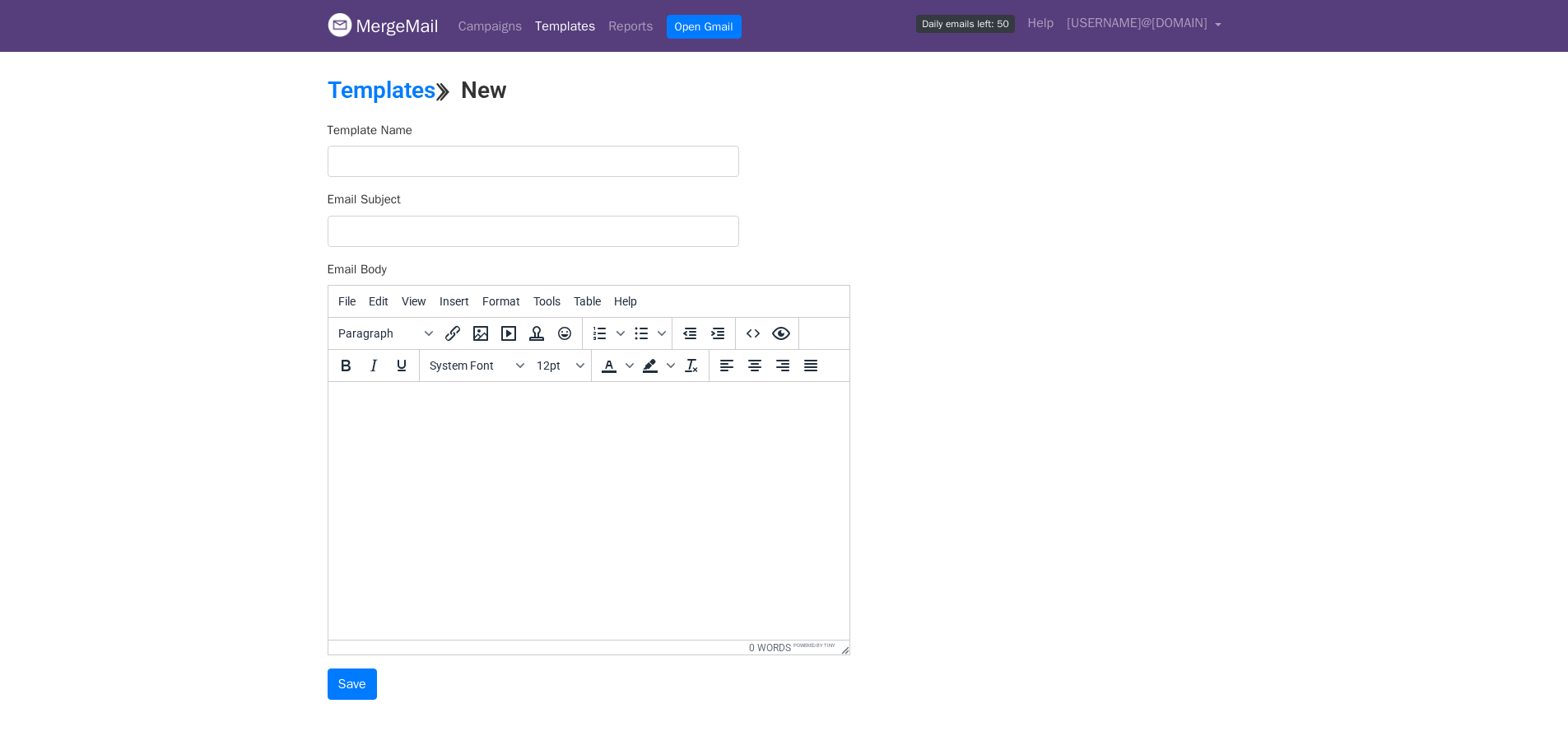 click on "Templates" at bounding box center (565, 26) 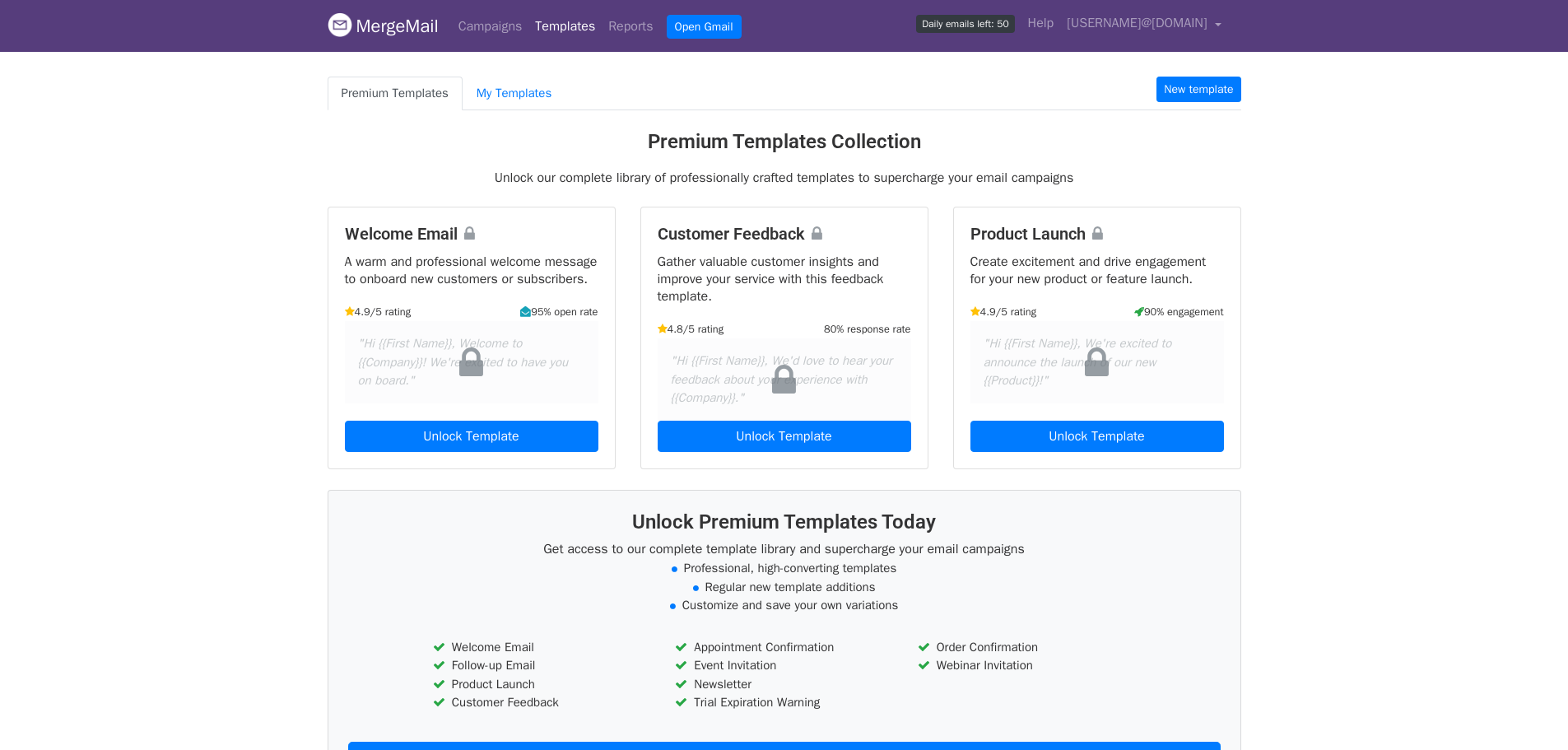 scroll, scrollTop: 0, scrollLeft: 0, axis: both 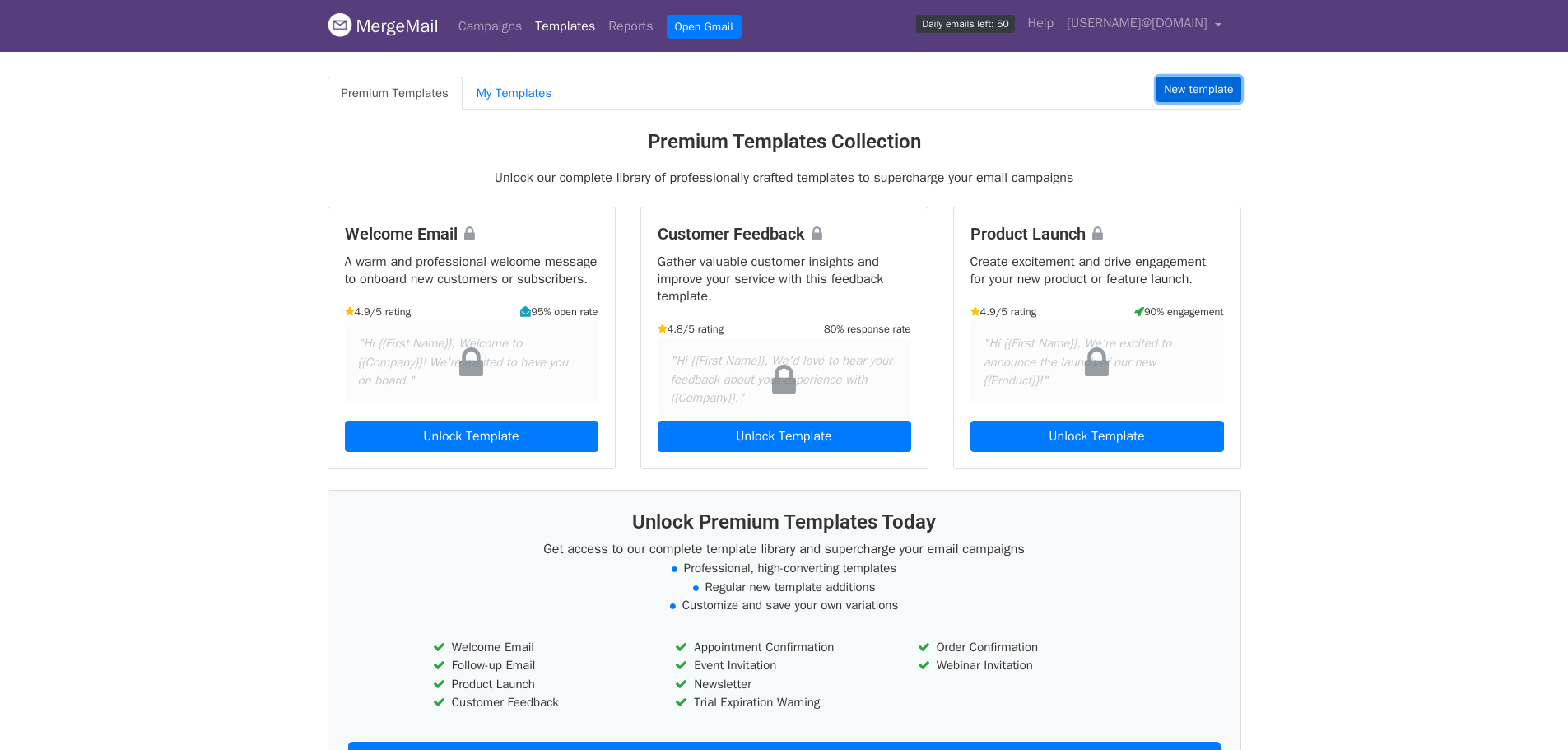 click on "New template" at bounding box center (1198, 89) 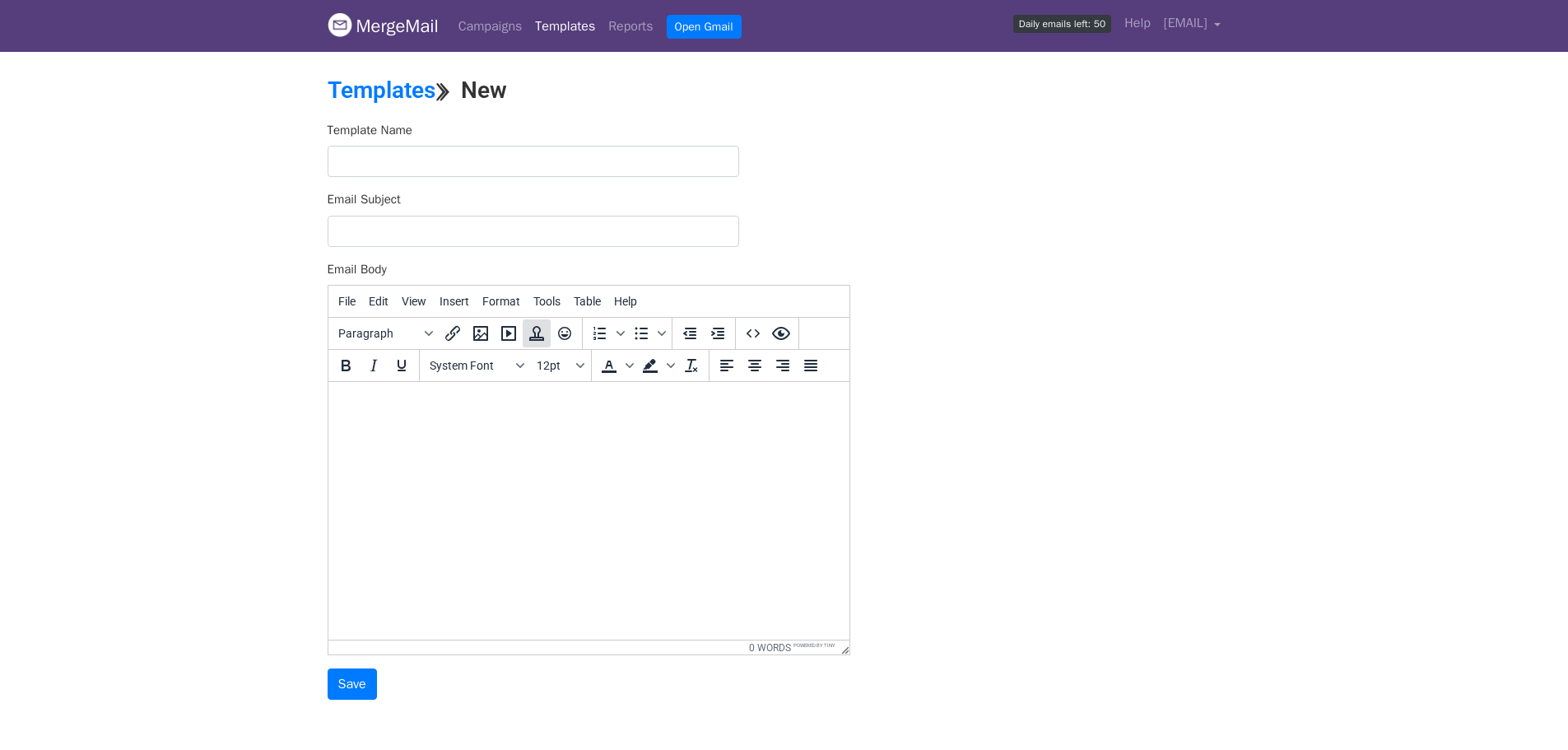 scroll, scrollTop: 0, scrollLeft: 0, axis: both 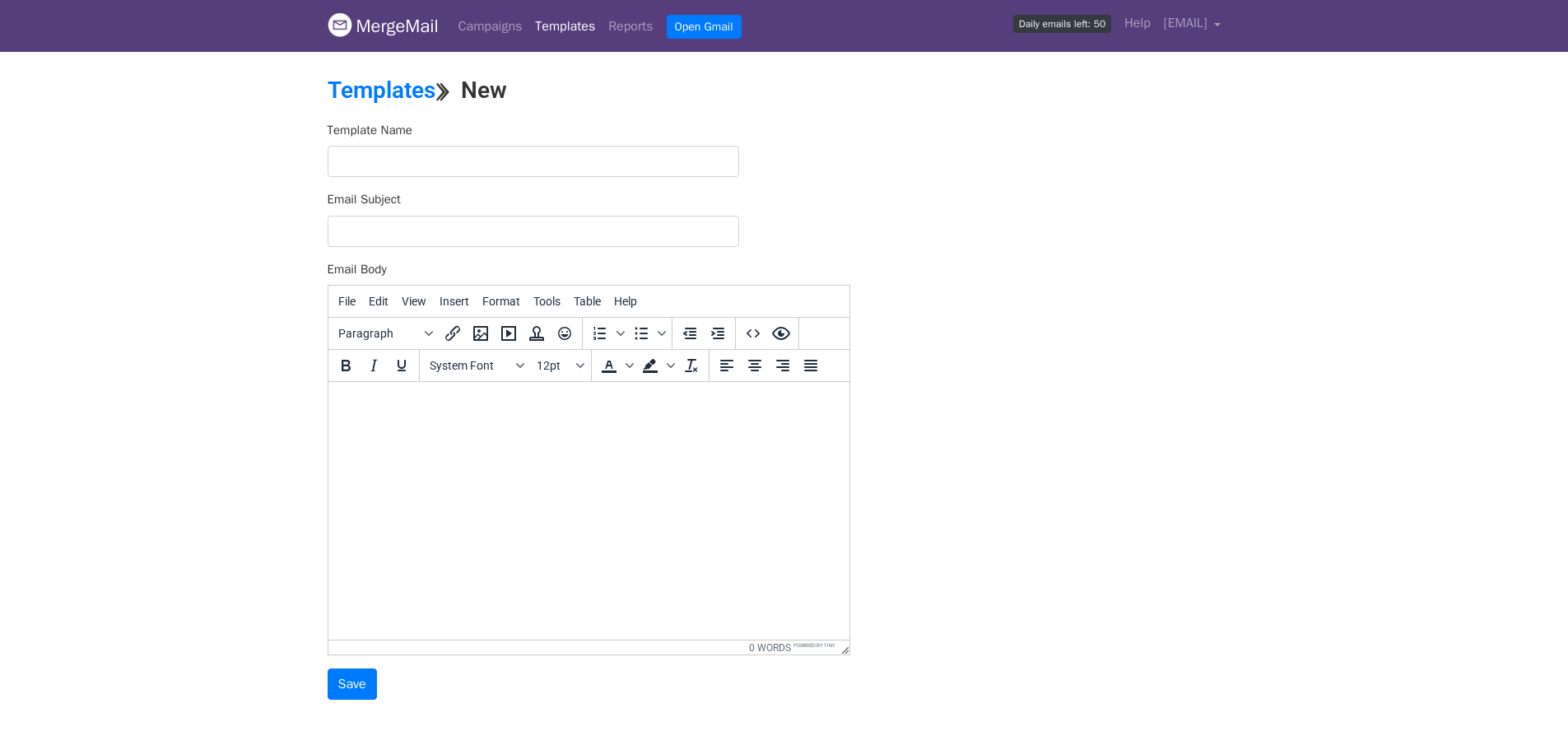 click at bounding box center (588, 404) 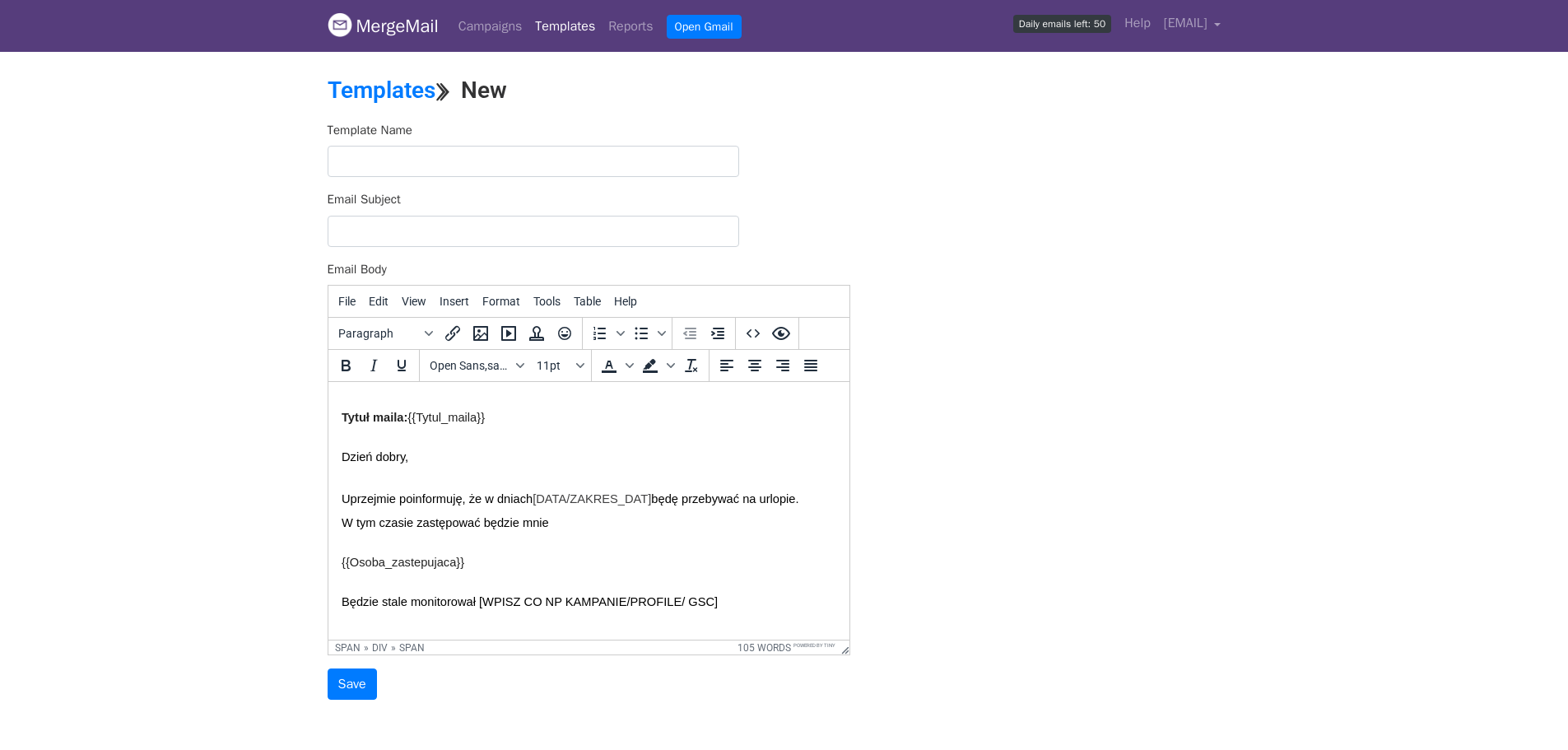scroll, scrollTop: 0, scrollLeft: 0, axis: both 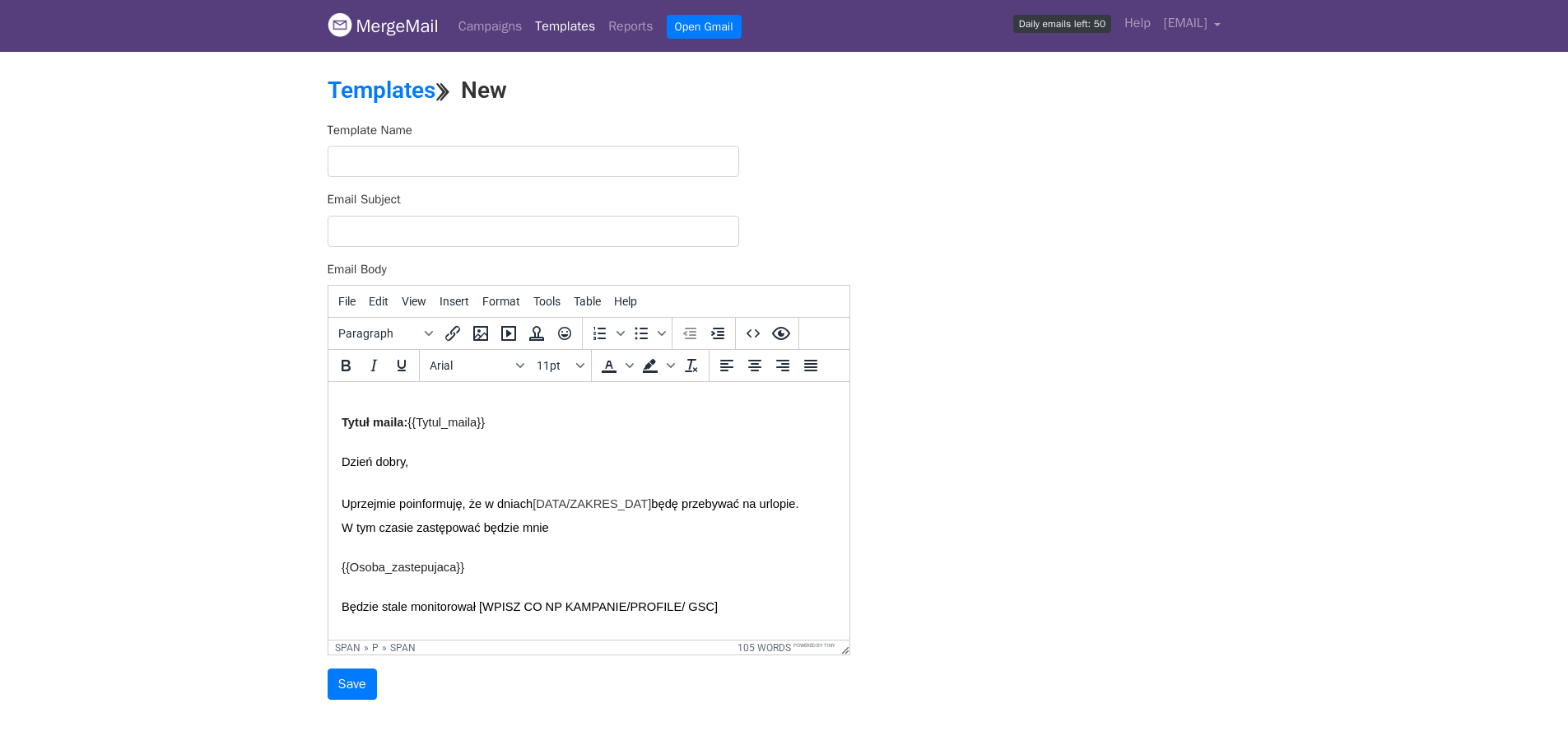 drag, startPoint x: 494, startPoint y: 423, endPoint x: 337, endPoint y: 420, distance: 157.02866 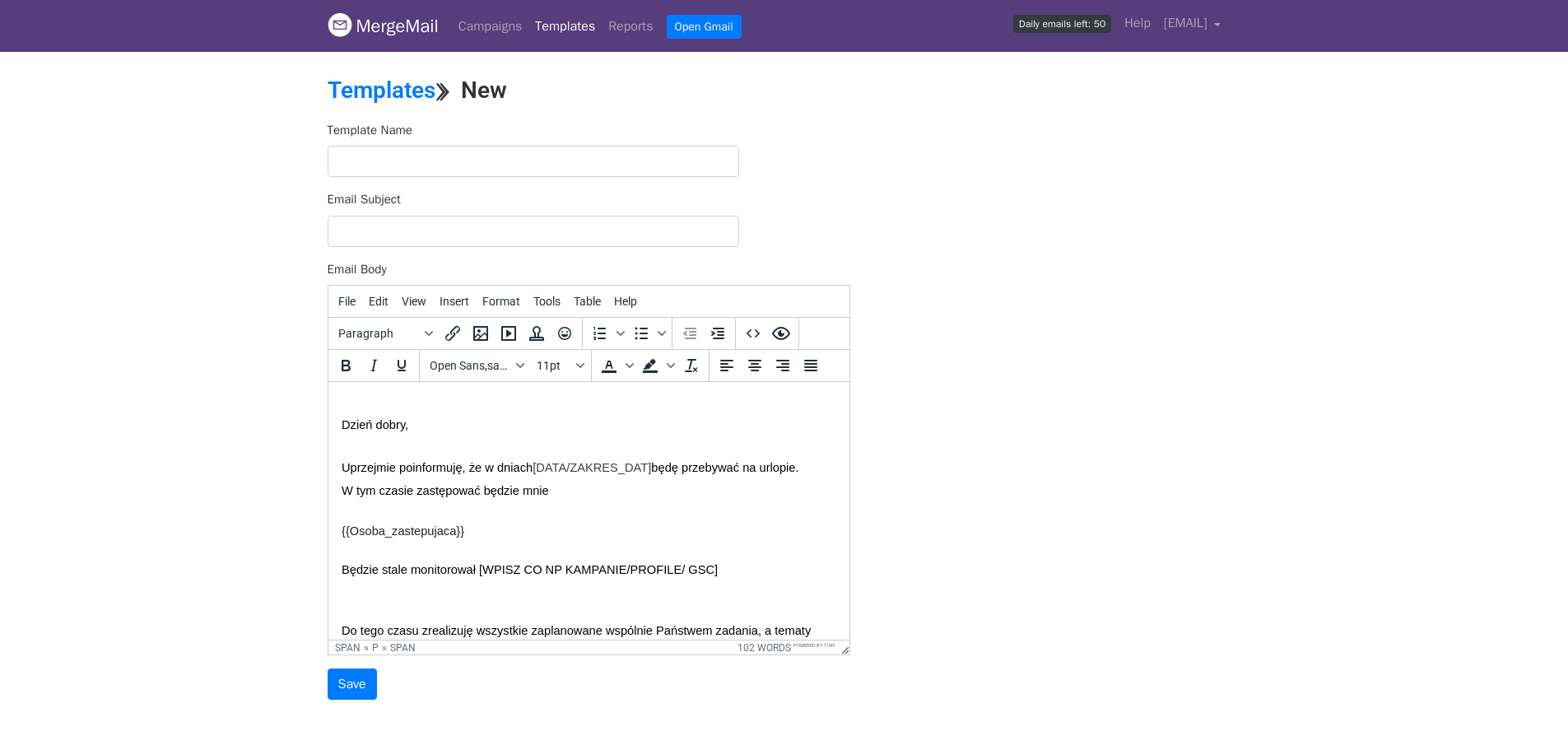 click on "Email Subject" at bounding box center (533, 231) 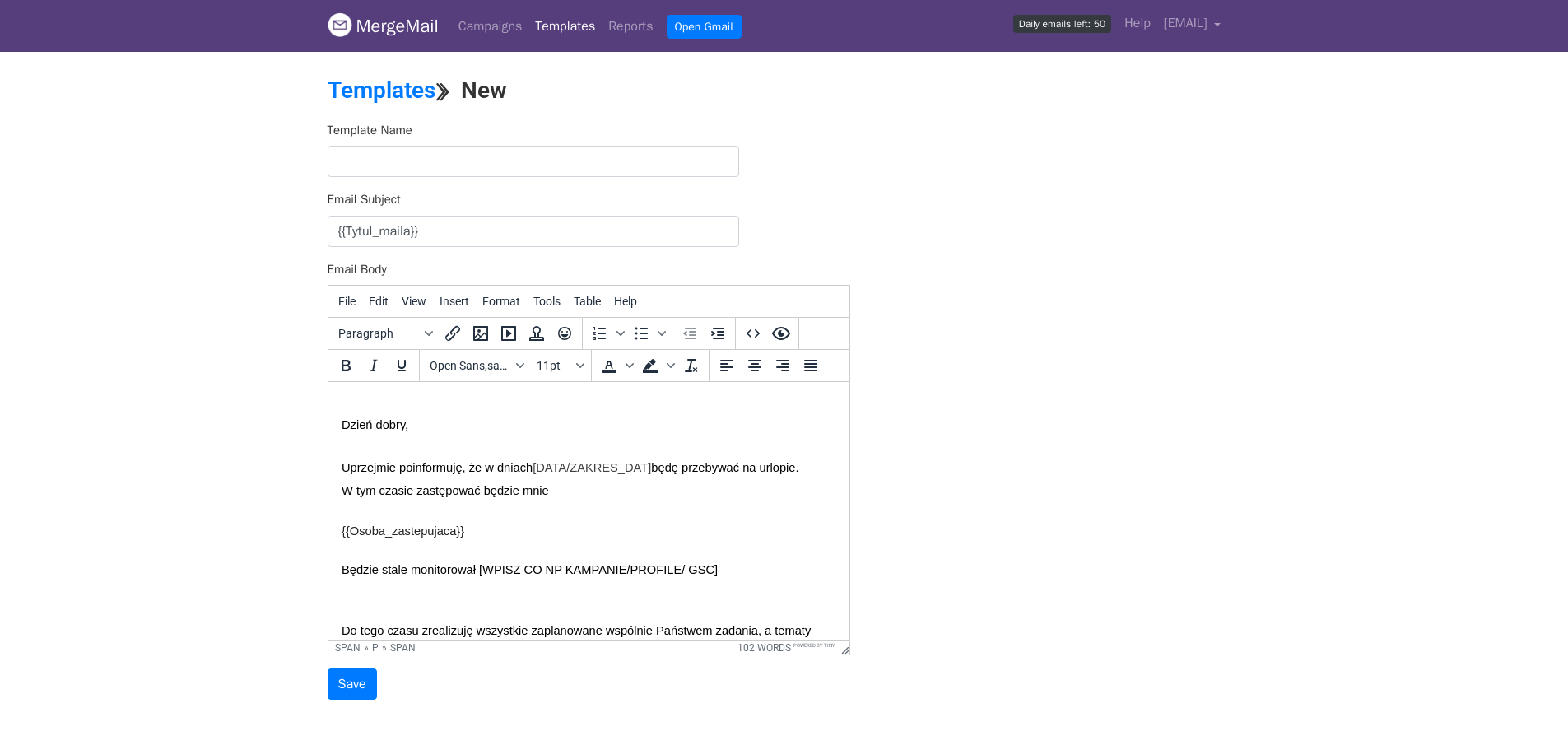 type on "{{Tytul_maila}}" 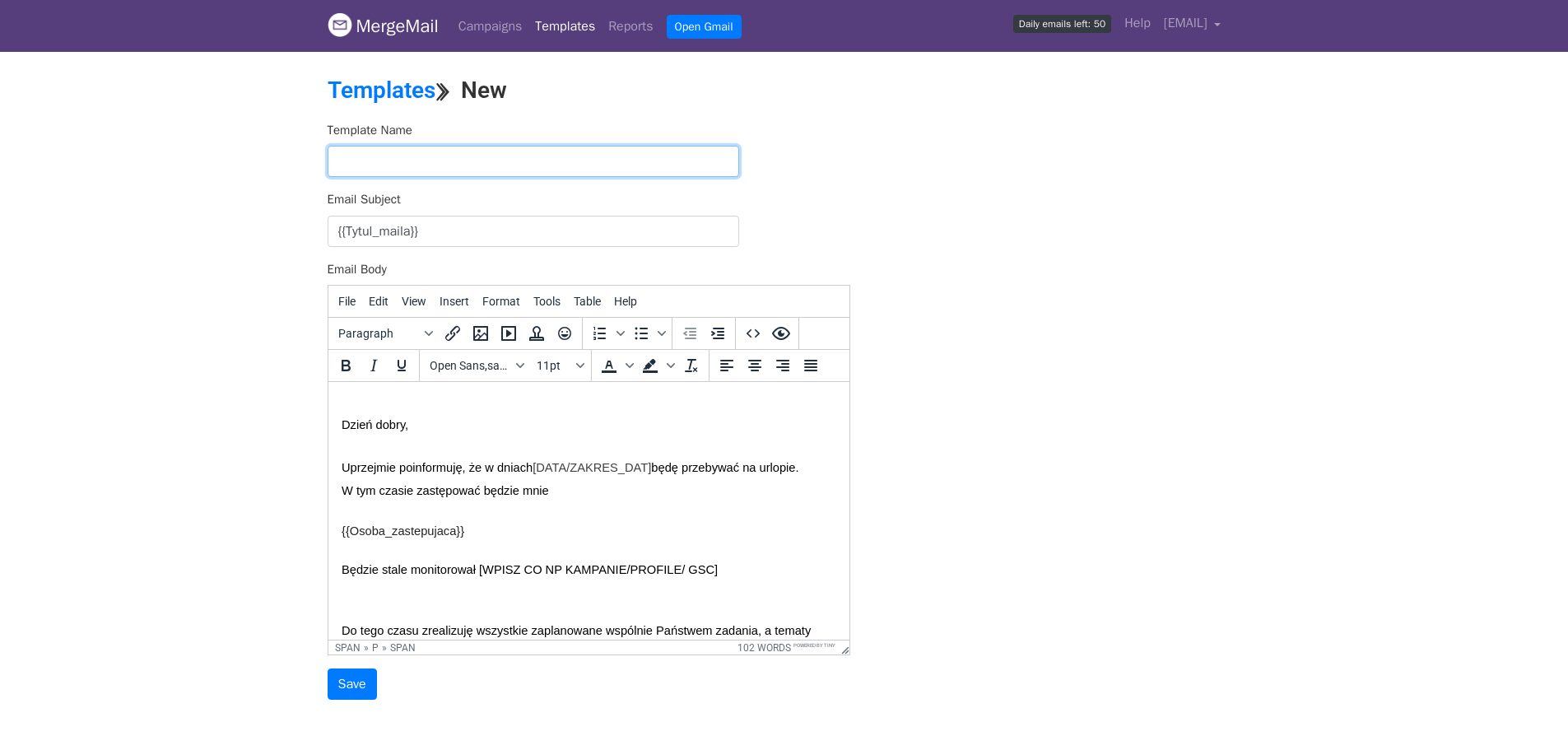 click at bounding box center (533, 161) 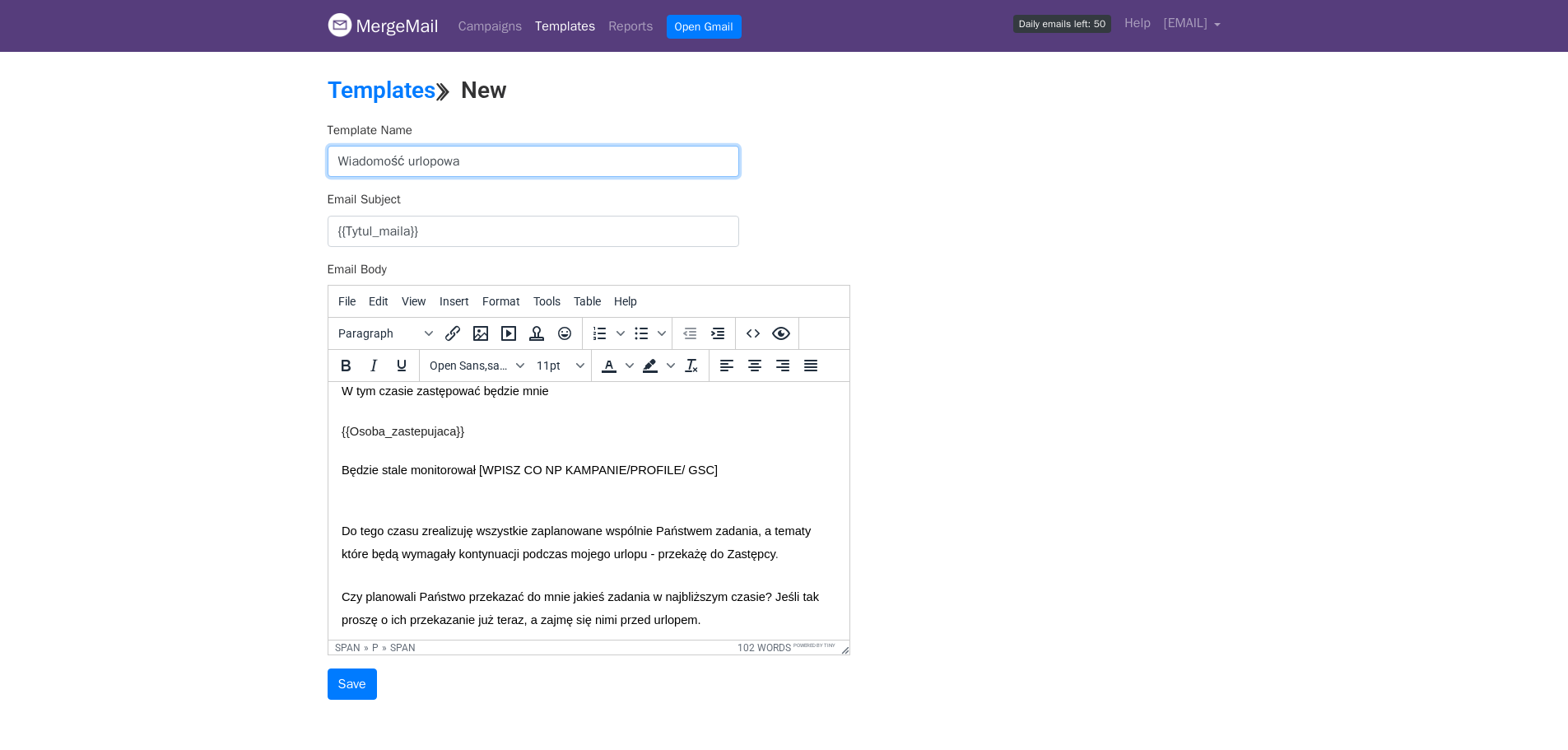 scroll, scrollTop: 137, scrollLeft: 0, axis: vertical 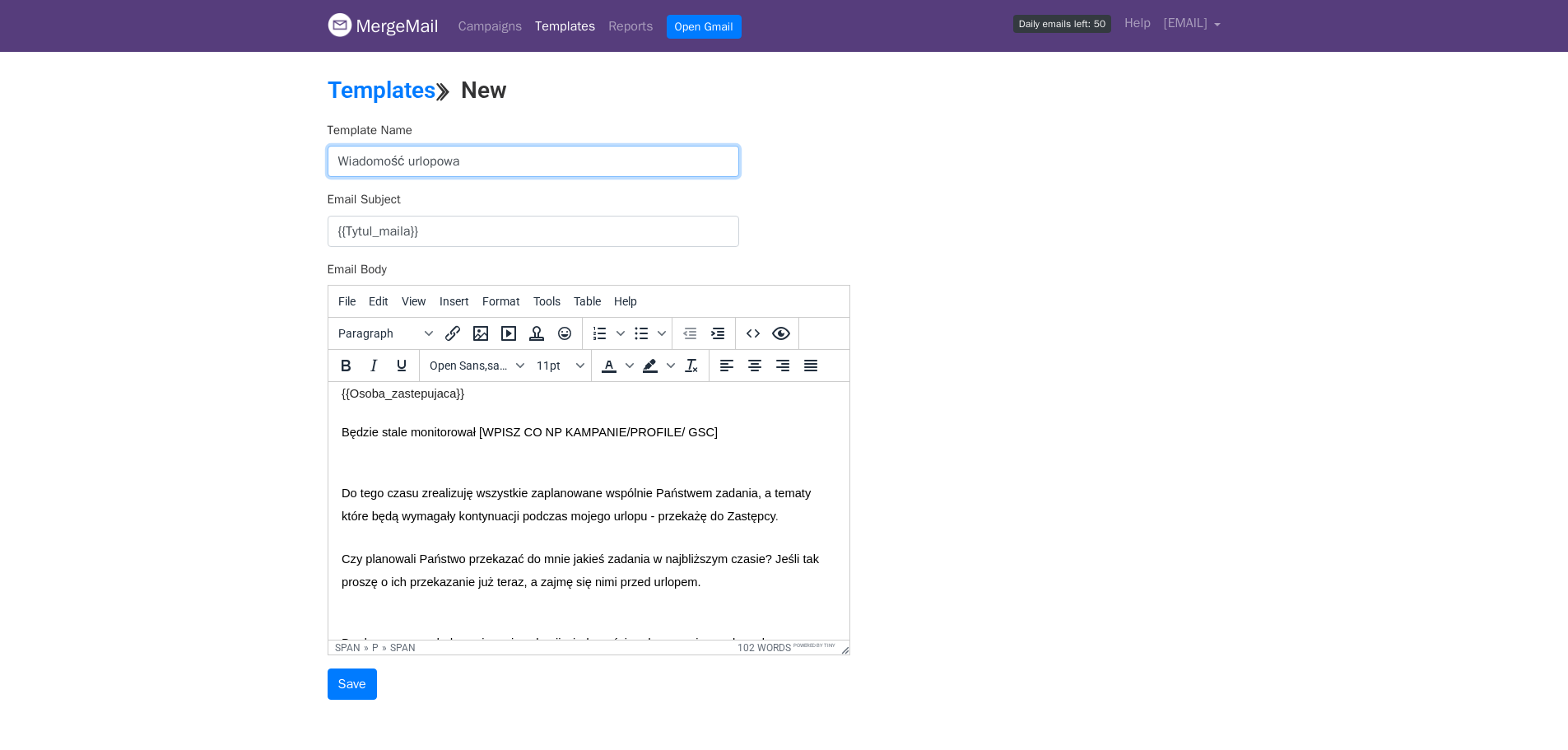 type on "Wiadomość urlopowa" 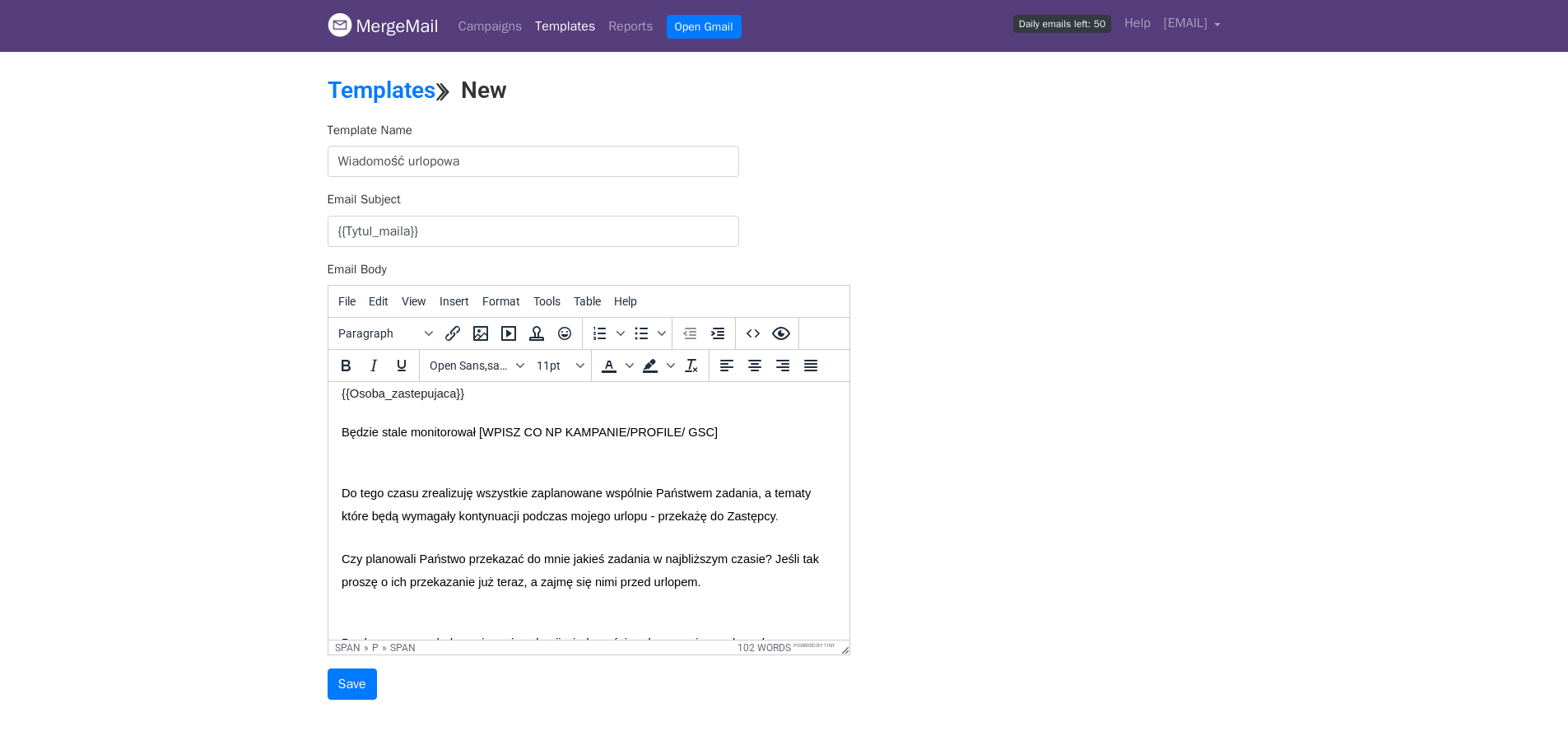 click on "Dzień dobry, Uprzejmie poinformuję, że w dniach  [DATA/ZAKRES_DAT]  będę przebywać na urlopie. W tym czasie zastępować będzie mnie  {{Osoba_zastepujaca}} Będzie stale monitorował [WPISZ CO NP KAMPANIE/PROFILE/ GSC]   Do tego czasu zrealizuję wszystkie zaplanowane wspólnie Państwem zadania, a tematy które będą wymagały kontynuacji podczas mojego urlopu - przekażę do Zastępcy . Czy planowali Państwo przekazać do mnie jakieś zadania w najbliższym czasie? Jeśli tak proszę o ich przekazanie już teraz, a zajmę się nimi przed urlopem. Bardzo proszę o dodawanie mnie w kopii wiadomości podczas mojego urlopu, bym po powrocie mogła/mógł szybko wdrożyć się w aktualną sytuację. Z góry dziękuję. Pozdrawiam serdecznie," at bounding box center (588, 510) 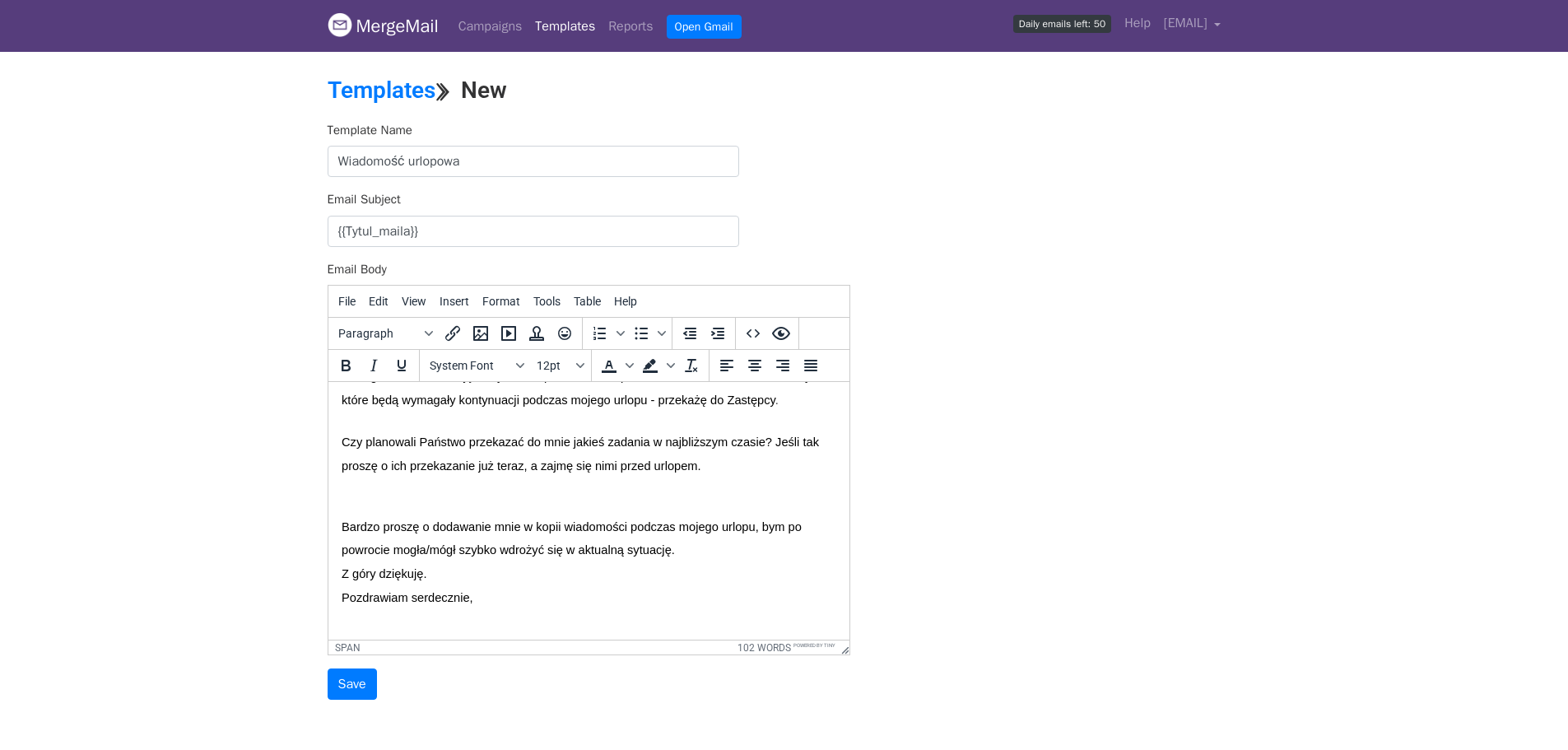 scroll, scrollTop: 274, scrollLeft: 0, axis: vertical 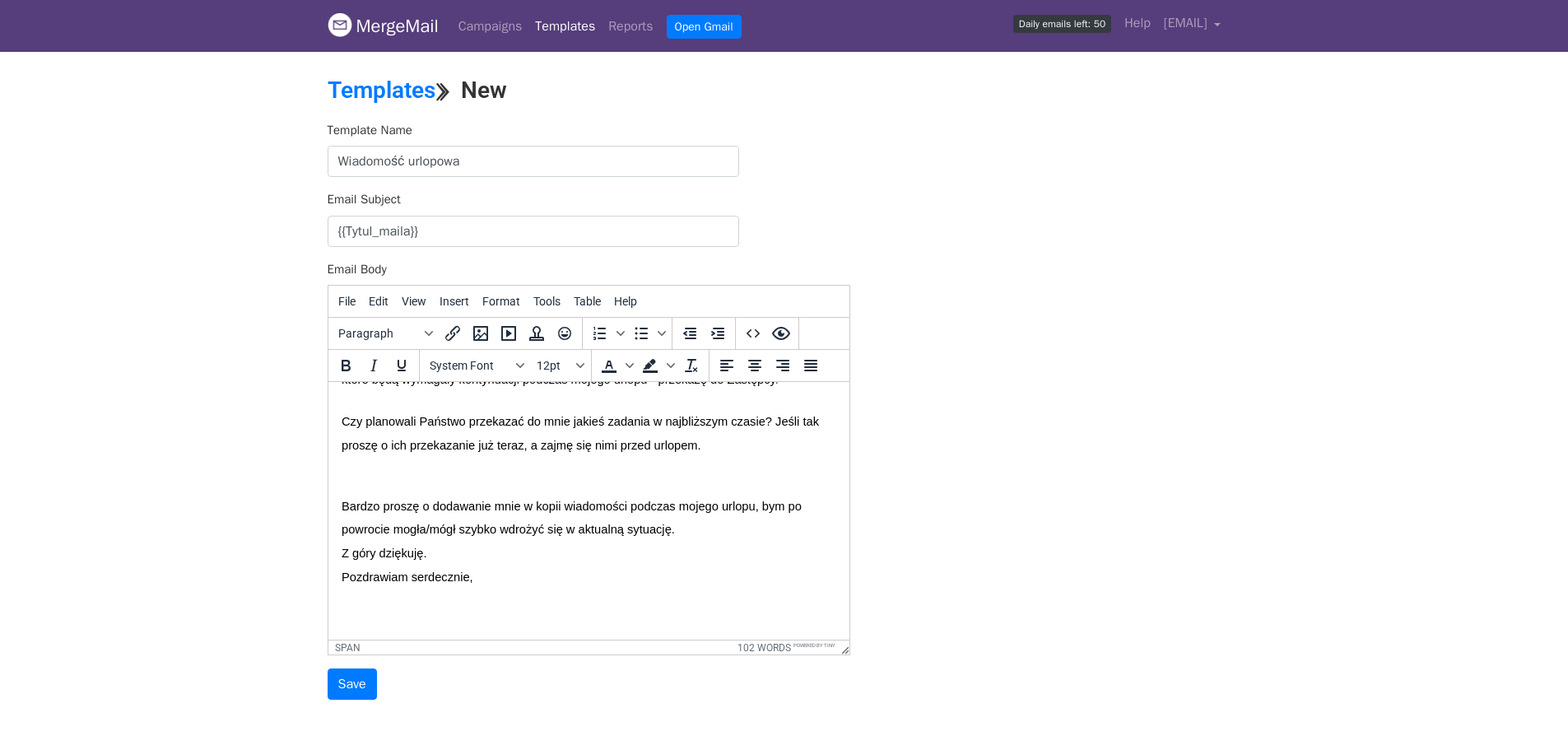 click on "Dzień dobry, Uprzejmie poinformuję, że w dniach  [DATA/ZAKRES_DAT]  będę przebywać na urlopie. W tym czasie zastępować będzie mnie  {{Osoba_zastepujaca}} Będzie stale monitorował [WPISZ CO NP KAMPANIE/PROFILE/ GSC]   Do tego czasu zrealizuję wszystkie zaplanowane wspólnie Państwem zadania, a tematy które będą wymagały kontynuacji podczas mojego urlopu - przekażę do Zastępcy . Czy planowali Państwo przekazać do mnie jakieś zadania w najbliższym czasie? Jeśli tak proszę o ich przekazanie już teraz, a zajmę się nimi przed urlopem. Bardzo proszę o dodawanie mnie w kopii wiadomości podczas mojego urlopu, bym po powrocie mogła/mógł szybko wdrożyć się w aktualną sytuację. Z góry dziękuję. Pozdrawiam serdecznie," at bounding box center [588, 383] 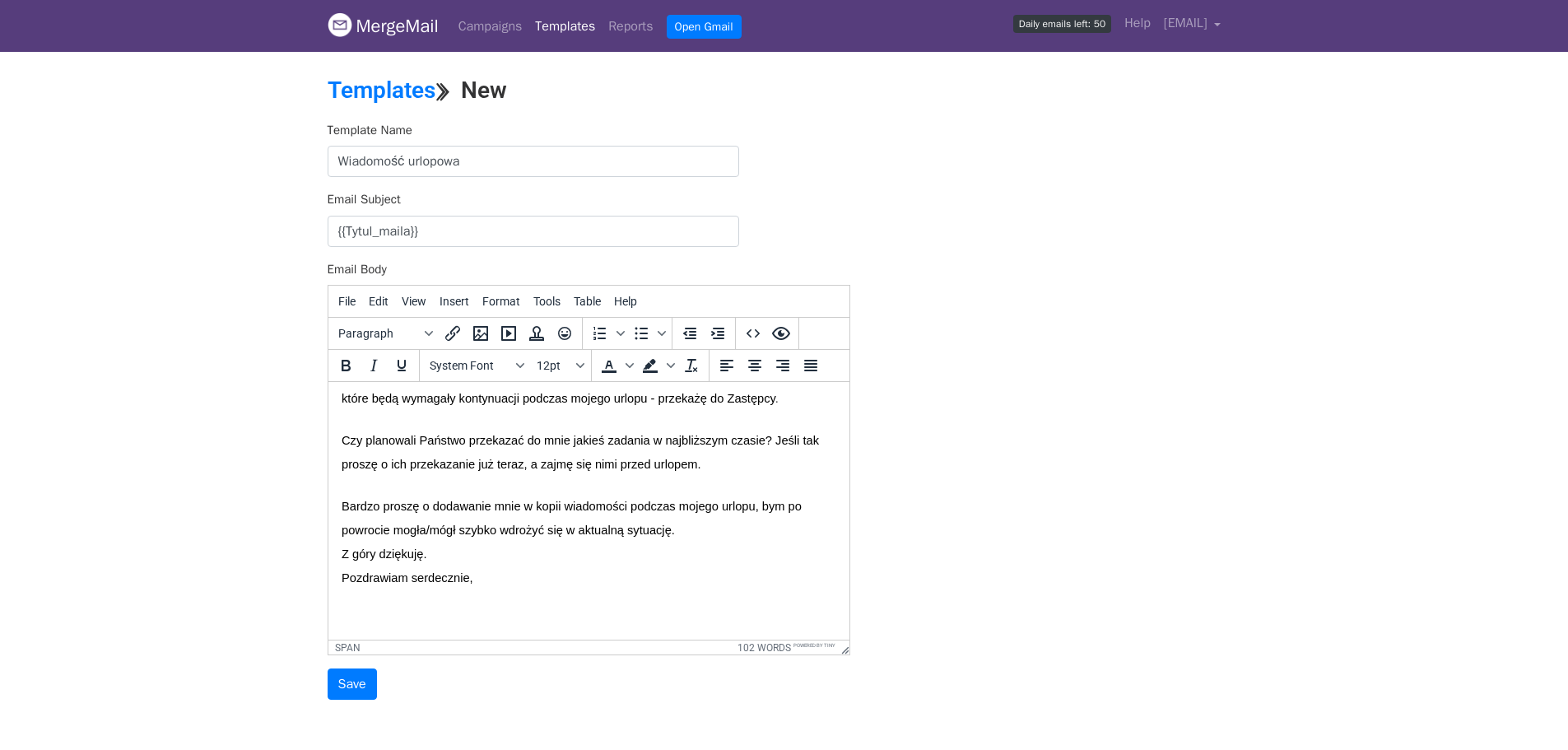 scroll, scrollTop: 261, scrollLeft: 0, axis: vertical 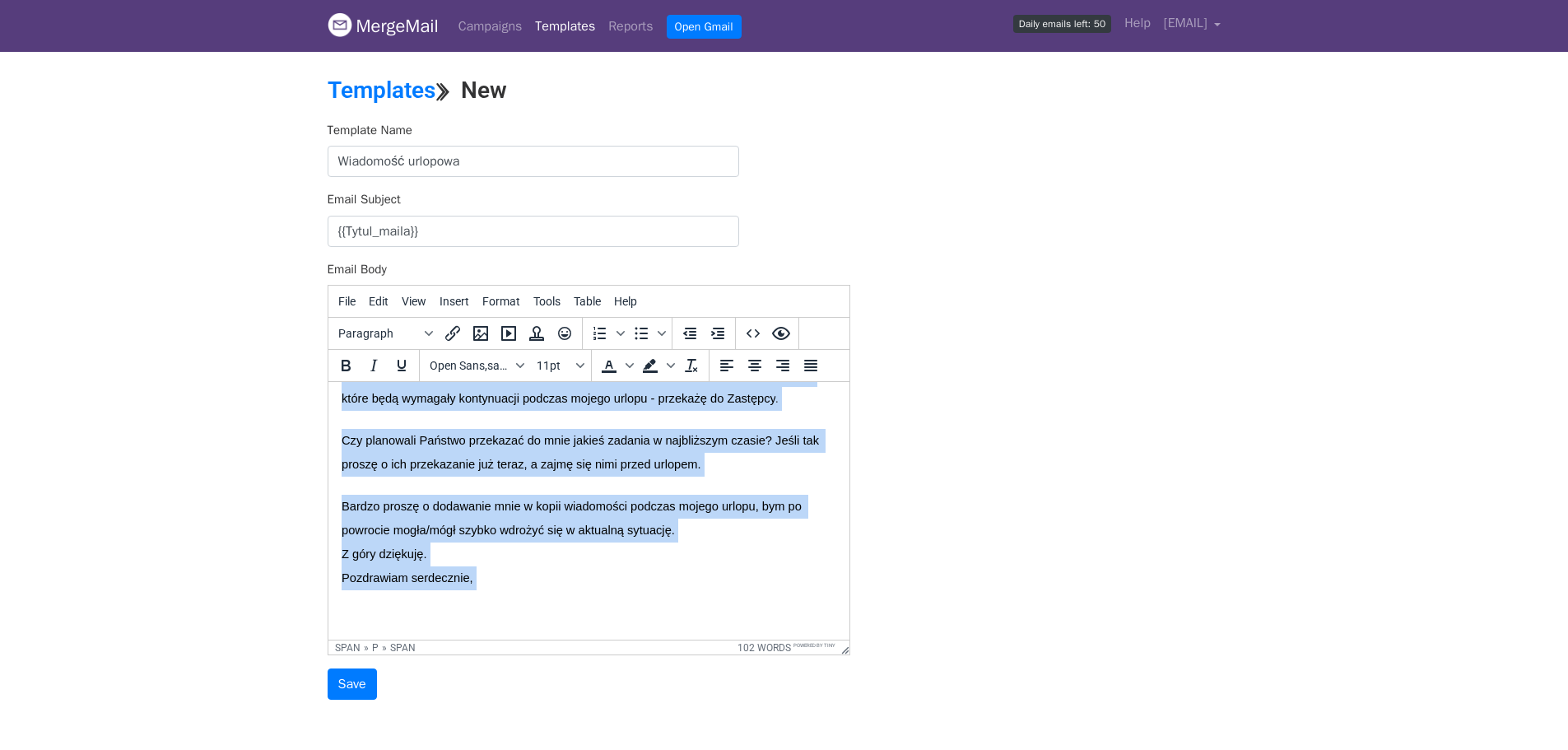 click on "Z góry dziękuję." at bounding box center (588, 554) 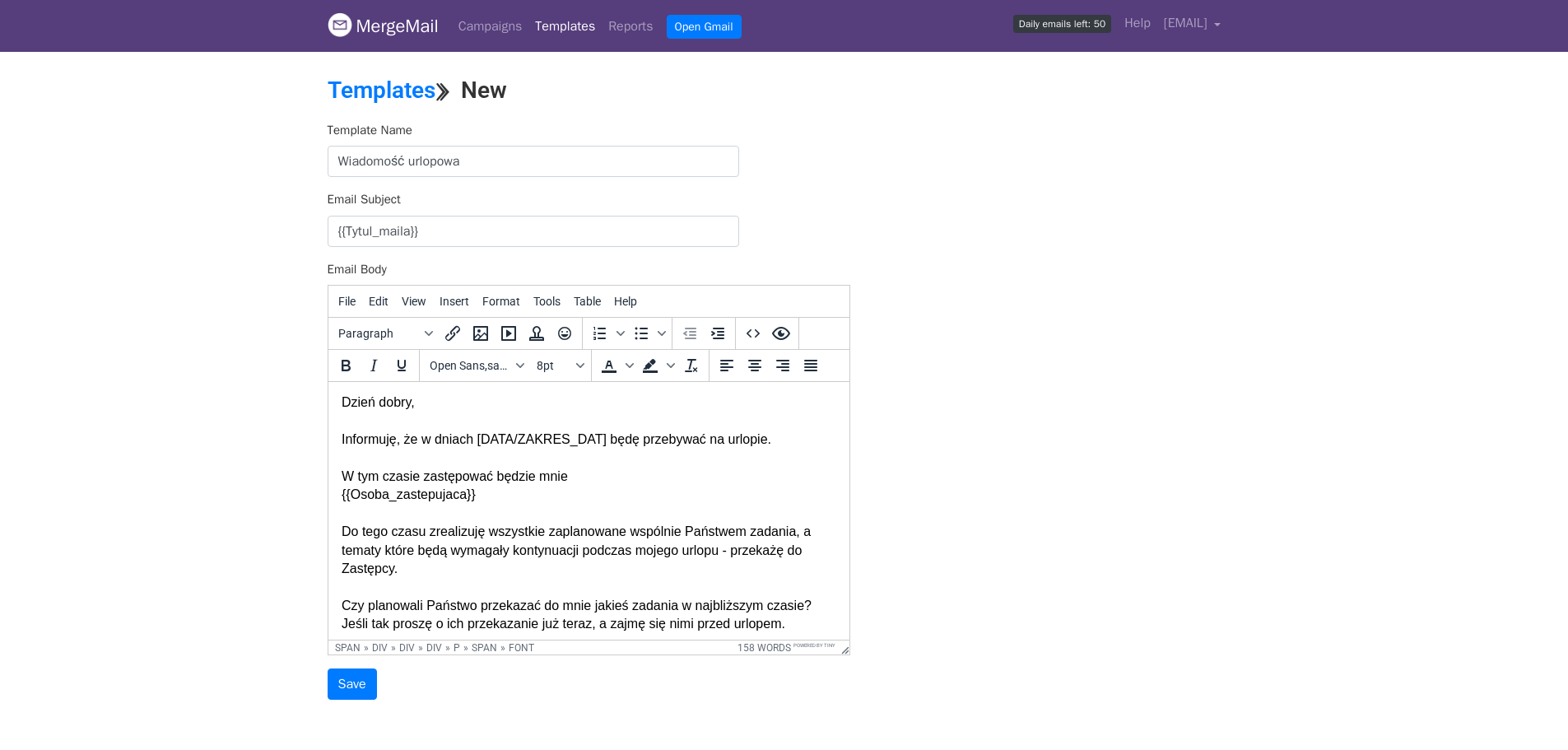 scroll, scrollTop: 0, scrollLeft: 0, axis: both 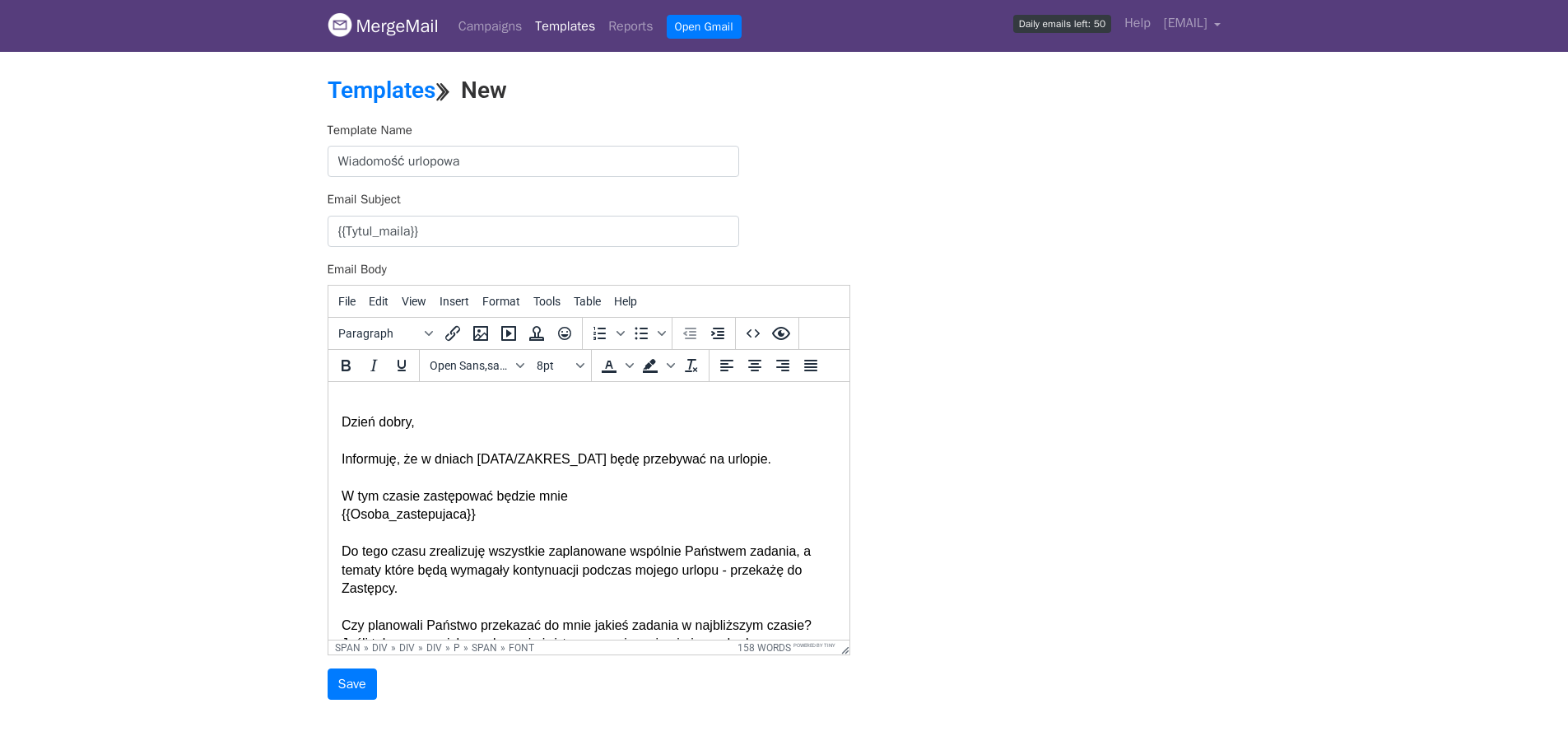 click on "Dzień dobry, Informuję, że w dniach [DATA/ZAKRES_DAT] będę przebywać na urlopie. W tym czasie zastępować będzie mnie {{Osoba_zastepujaca}} Do tego czasu zrealizuję wszystkie zaplanowane wspólnie Państwem zadania, a tematy które będą wymagały kontynuacji podczas mojego urlopu - przekażę do Zastępcy. Czy planowali Państwo przekazać do mnie jakieś zadania w najbliższym czasie? Jeśli tak proszę o ich przekazanie już teraz, a zajmę się nimi przed urlopem. Bardzo proszę o dodawanie mnie w kopii wiadomości podczas mojego urlopu, bym po powrocie mogła/mógł szybko wdrożyć się w aktualną sytuację." at bounding box center [588, 570] 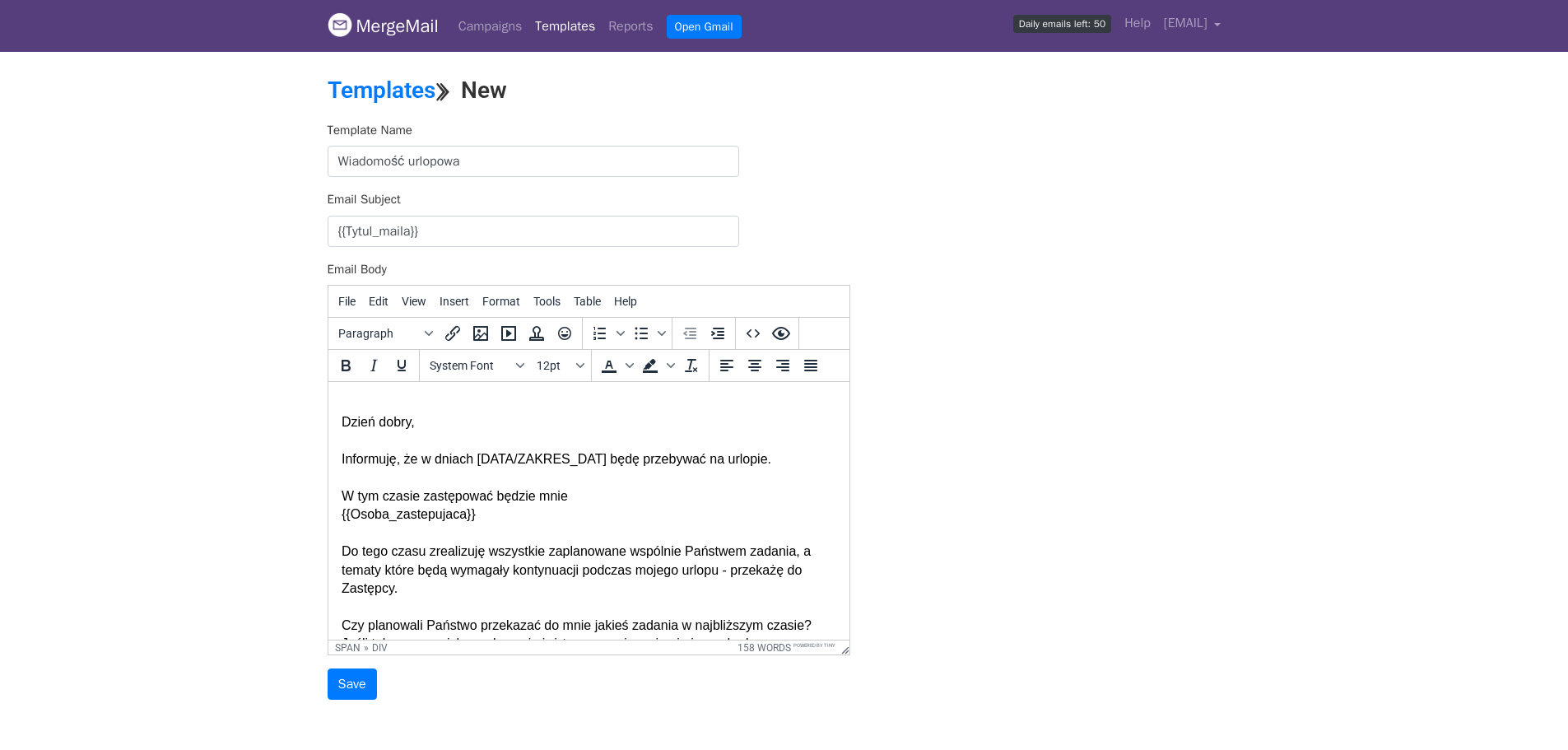 click on "Dzień dobry, Informuję, że w dniach [DATA/ZAKRES_DAT] będę przebywać na urlopie. W tym czasie zastępować będzie mnie {{Osoba_zastepujaca}} Do tego czasu zrealizuję wszystkie zaplanowane wspólnie Państwem zadania, a tematy które będą wymagały kontynuacji podczas mojego urlopu - przekażę do Zastępcy. Czy planowali Państwo przekazać do mnie jakieś zadania w najbliższym czasie? Jeśli tak proszę o ich przekazanie już teraz, a zajmę się nimi przed urlopem. Bardzo proszę o dodawanie mnie w kopii wiadomości podczas mojego urlopu, bym po powrocie mogła/mógł szybko wdrożyć się w aktualną sytuację. Karol Krzystała Senior Google Ads Specialist / Head of Google Ads    +48 533 317 208    k.krzystala@4people.pl Google Ads  •  Pozycjonowanie/SEO  •  Social Media  •  Strategie marketingowe" at bounding box center (588, 711) 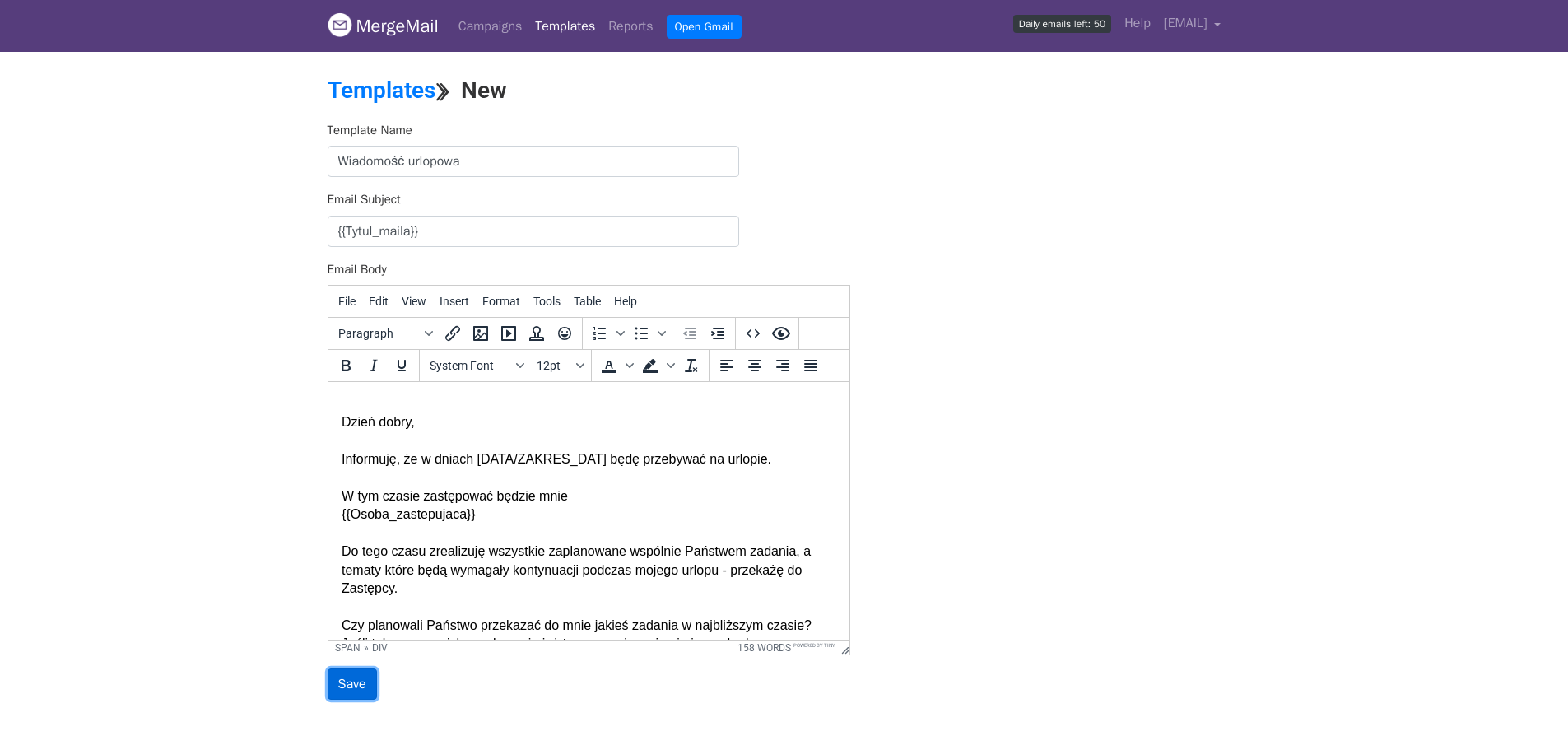 click on "Save" at bounding box center (352, 684) 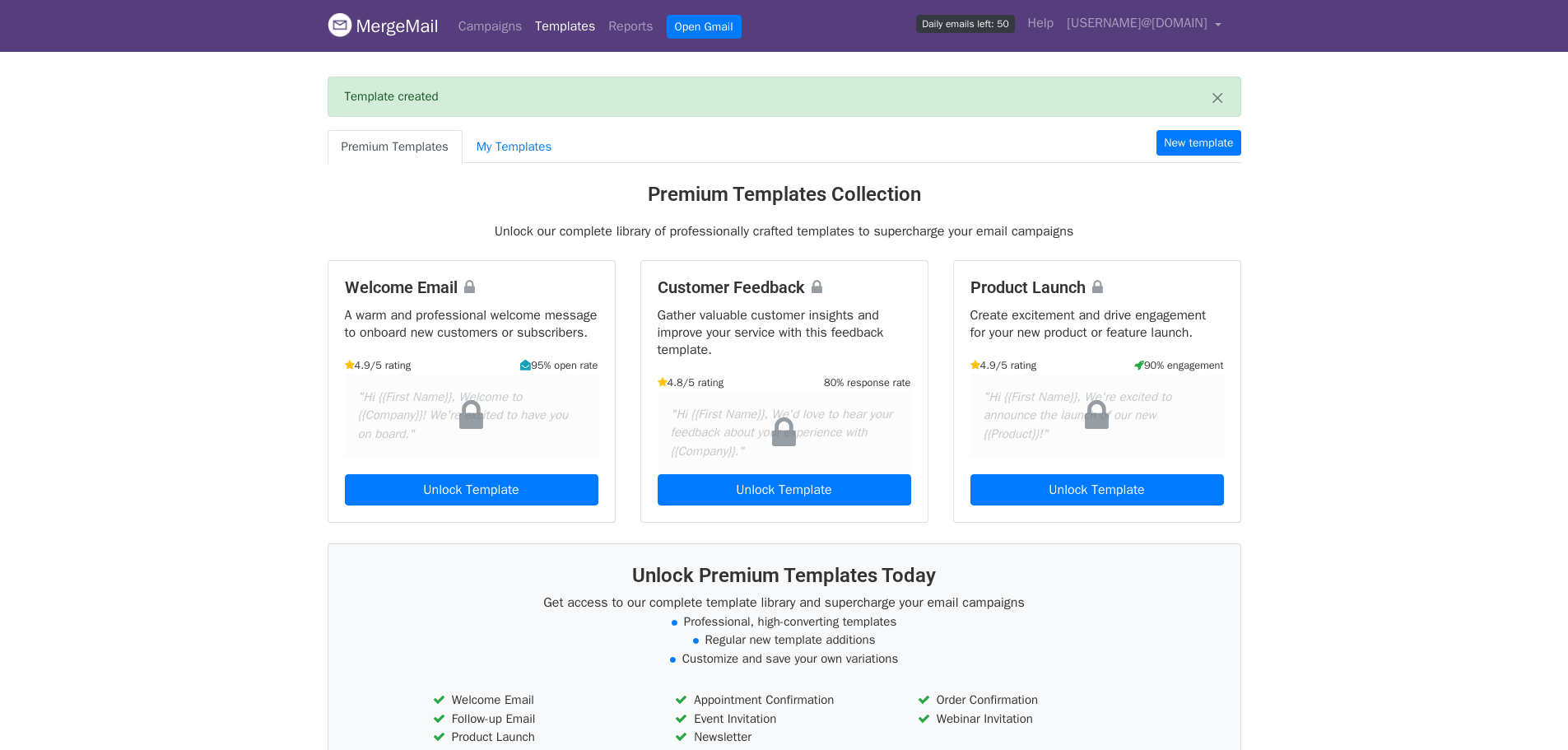scroll, scrollTop: 0, scrollLeft: 0, axis: both 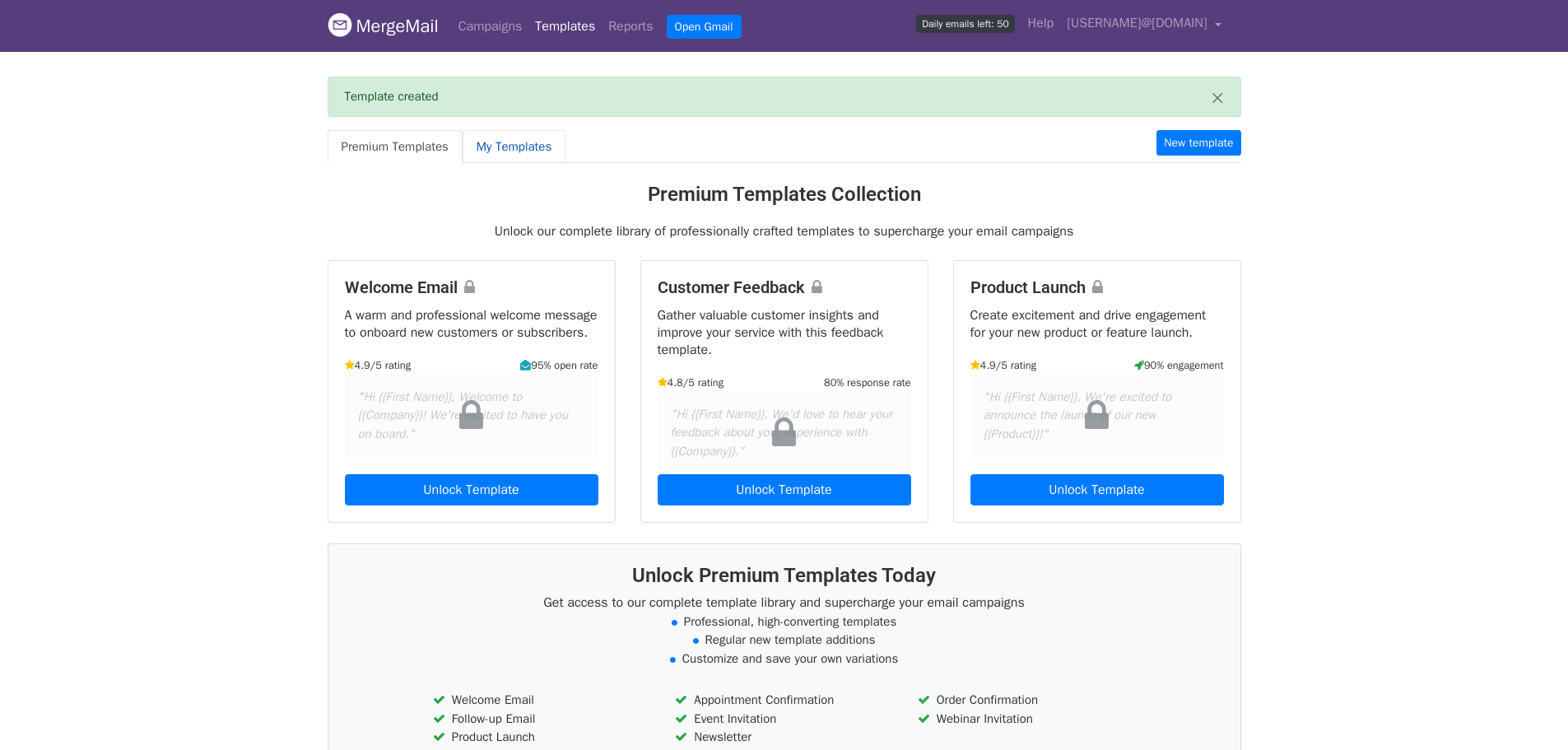 click on "My Templates" at bounding box center (514, 147) 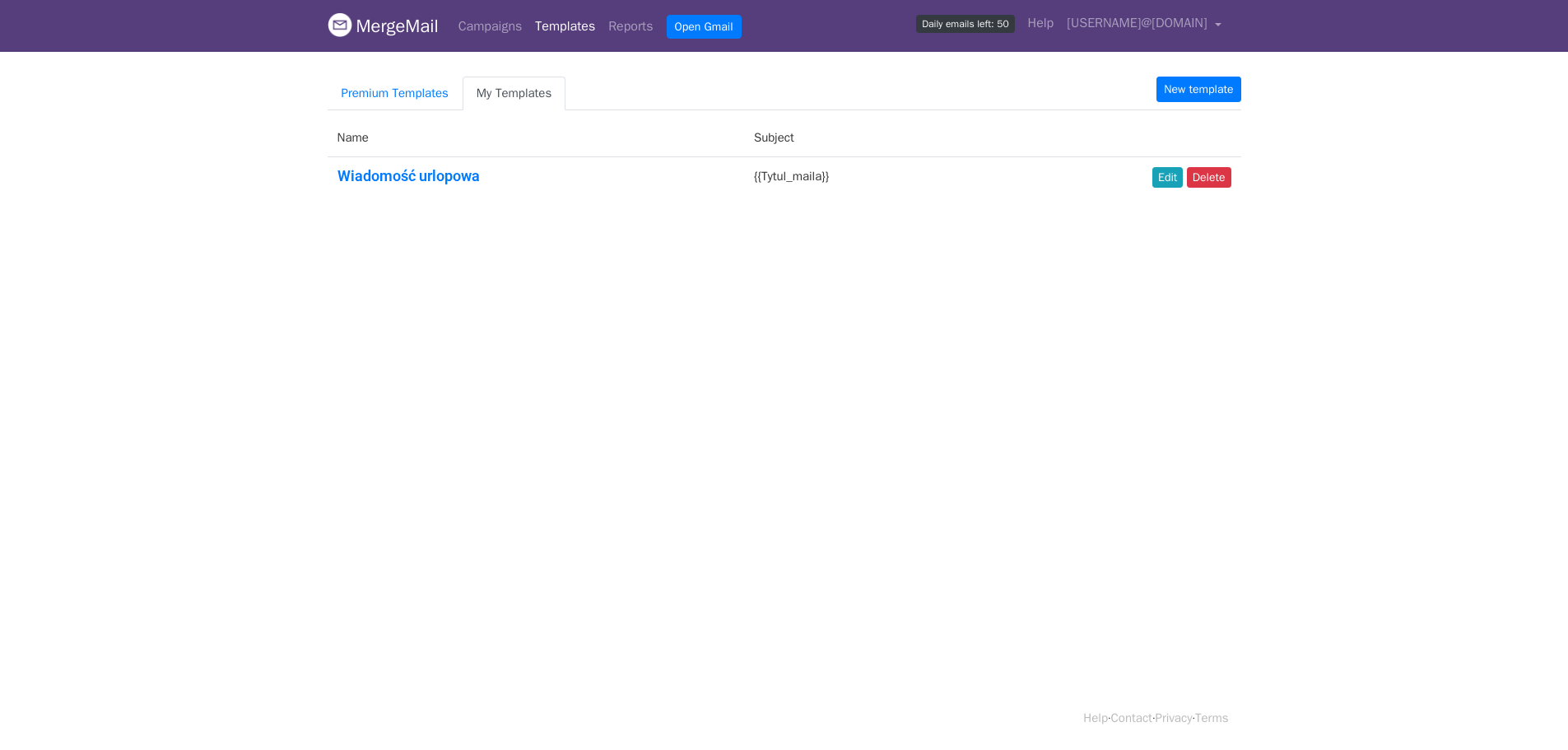 scroll, scrollTop: 0, scrollLeft: 0, axis: both 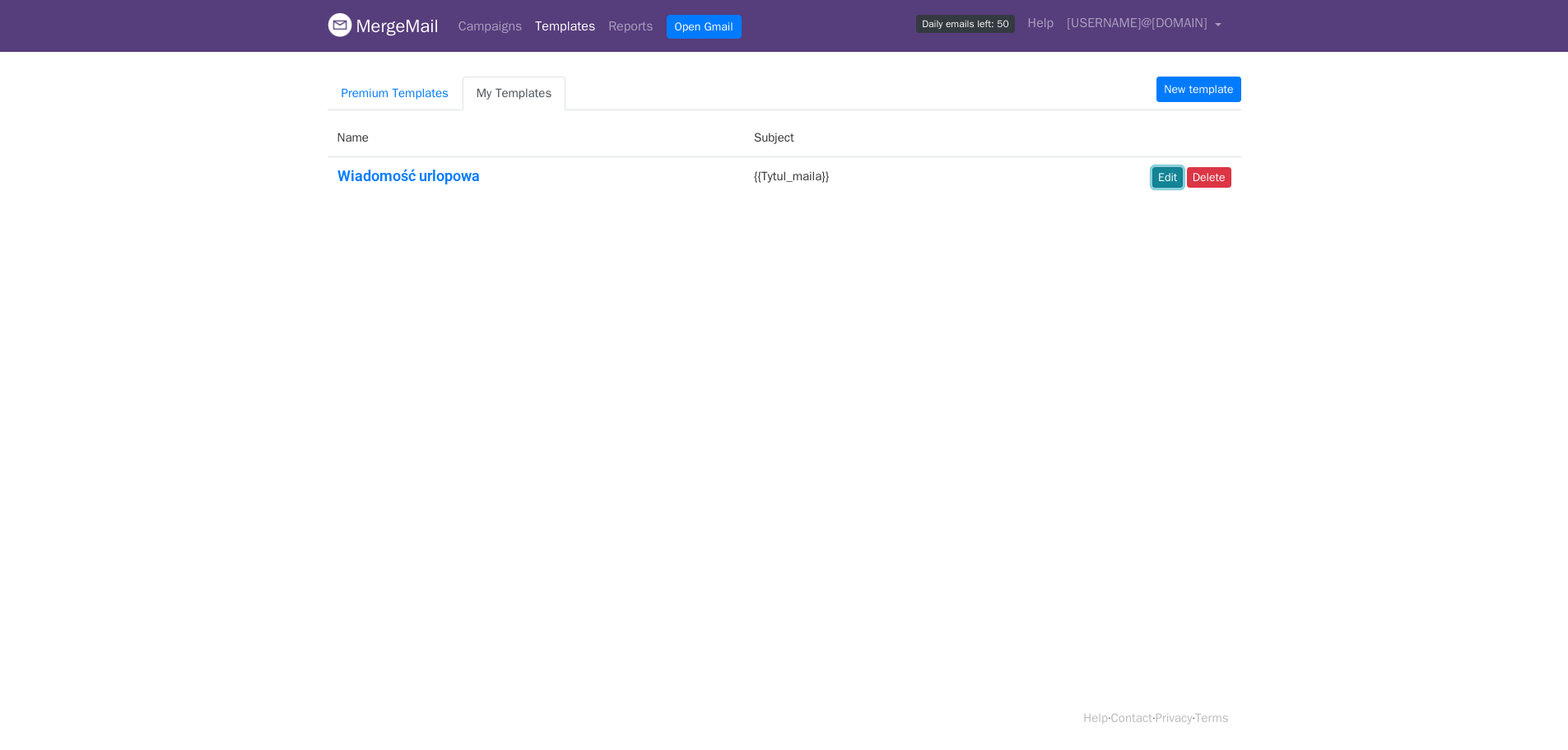 click on "Edit" at bounding box center [1167, 177] 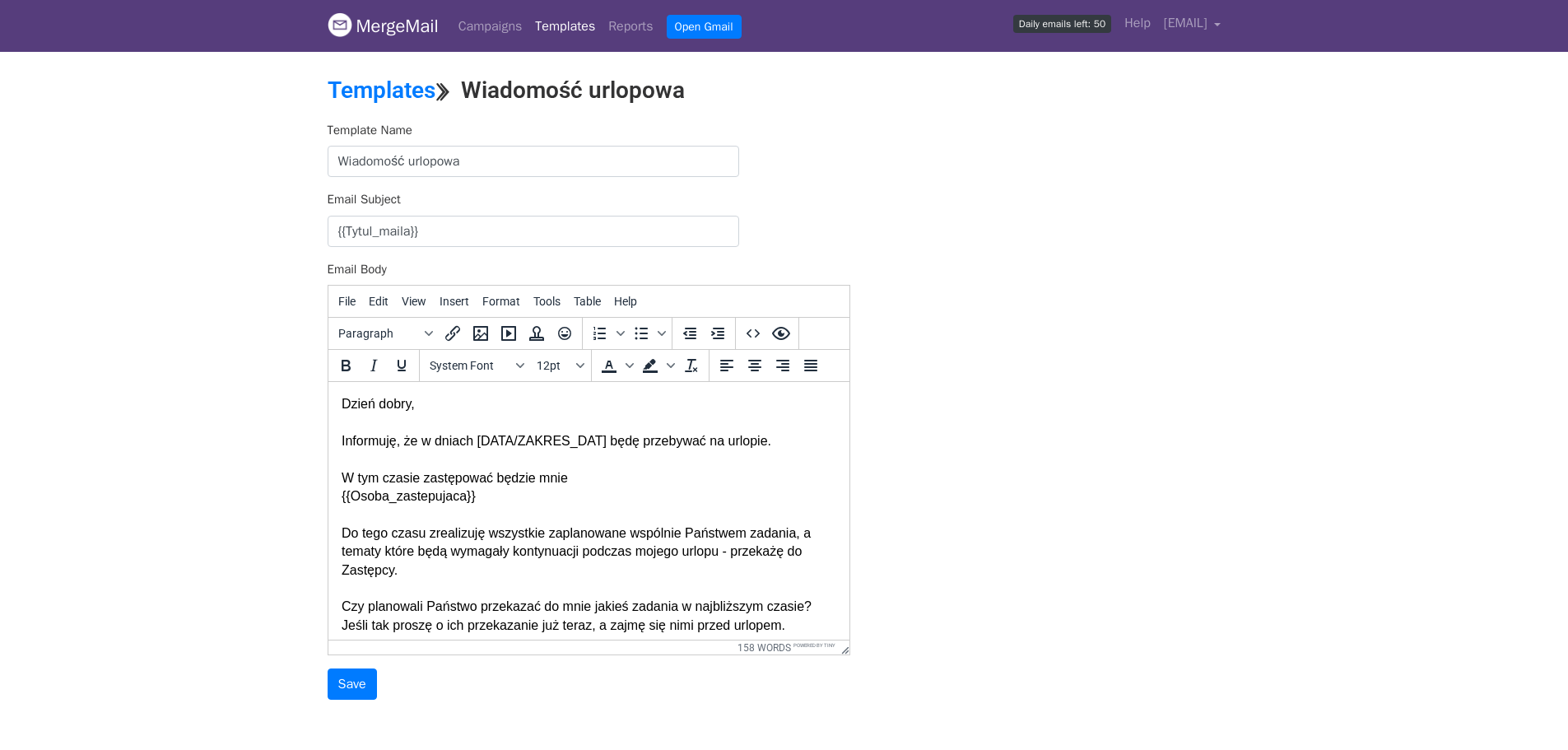 scroll, scrollTop: 0, scrollLeft: 0, axis: both 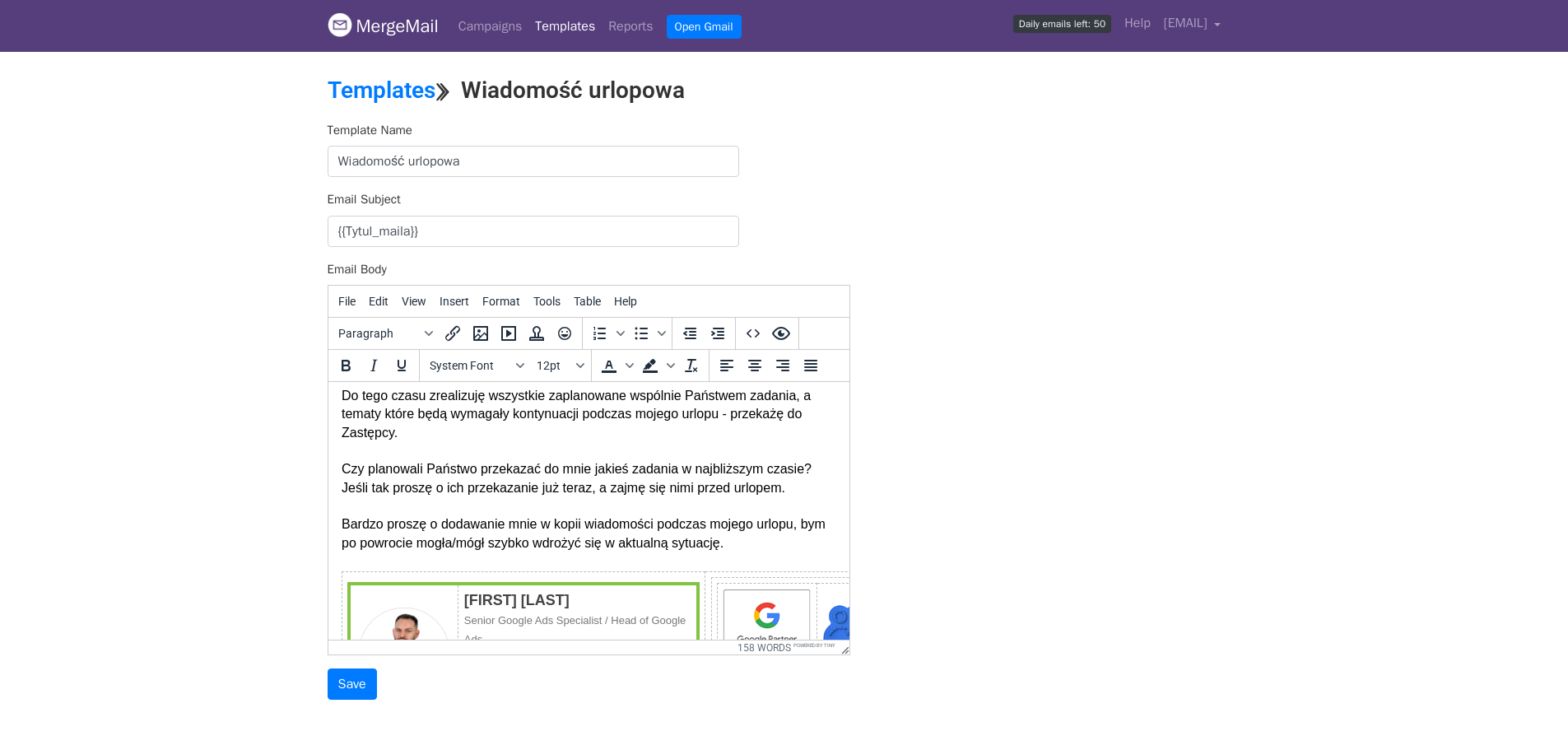 click on "Template Name
Wiadomość urlopowa
Email Subject
{{Tytul_maila}}
Email Body
File Edit View Insert Format Tools Table Help Paragraph To open the popup, press Shift+Enter To open the popup, press Shift+Enter System Font 12pt To open the popup, press Shift+Enter To open the popup, press Shift+Enter 158 words Powered by Tiny
Save" at bounding box center (784, 411) 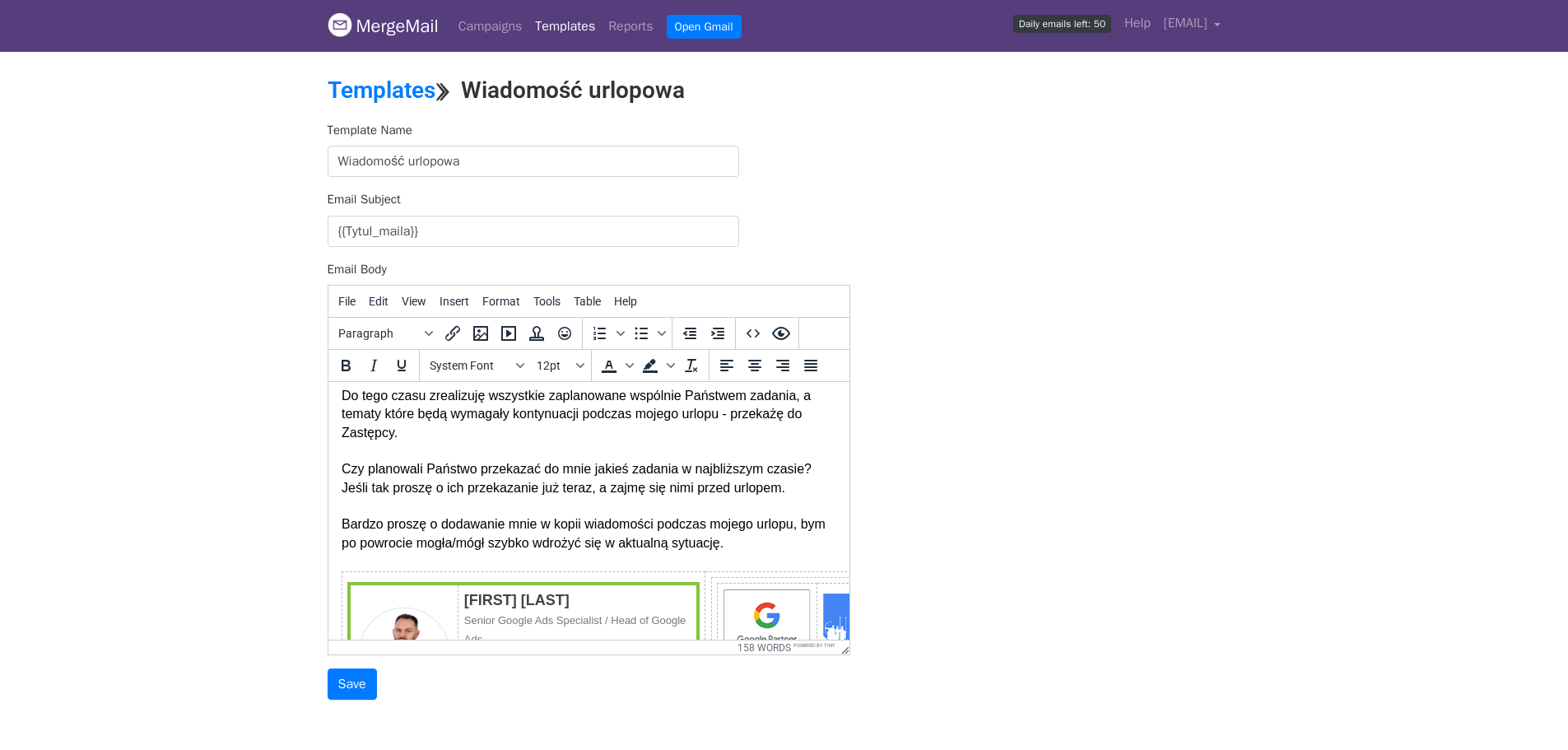 click on "Template Name
Wiadomość urlopowa
Email Subject
{{Tytul_maila}}
Email Body
File Edit View Insert Format Tools Table Help Paragraph To open the popup, press Shift+Enter To open the popup, press Shift+Enter System Font 12pt To open the popup, press Shift+Enter To open the popup, press Shift+Enter 158 words Powered by Tiny
Save" at bounding box center (784, 411) 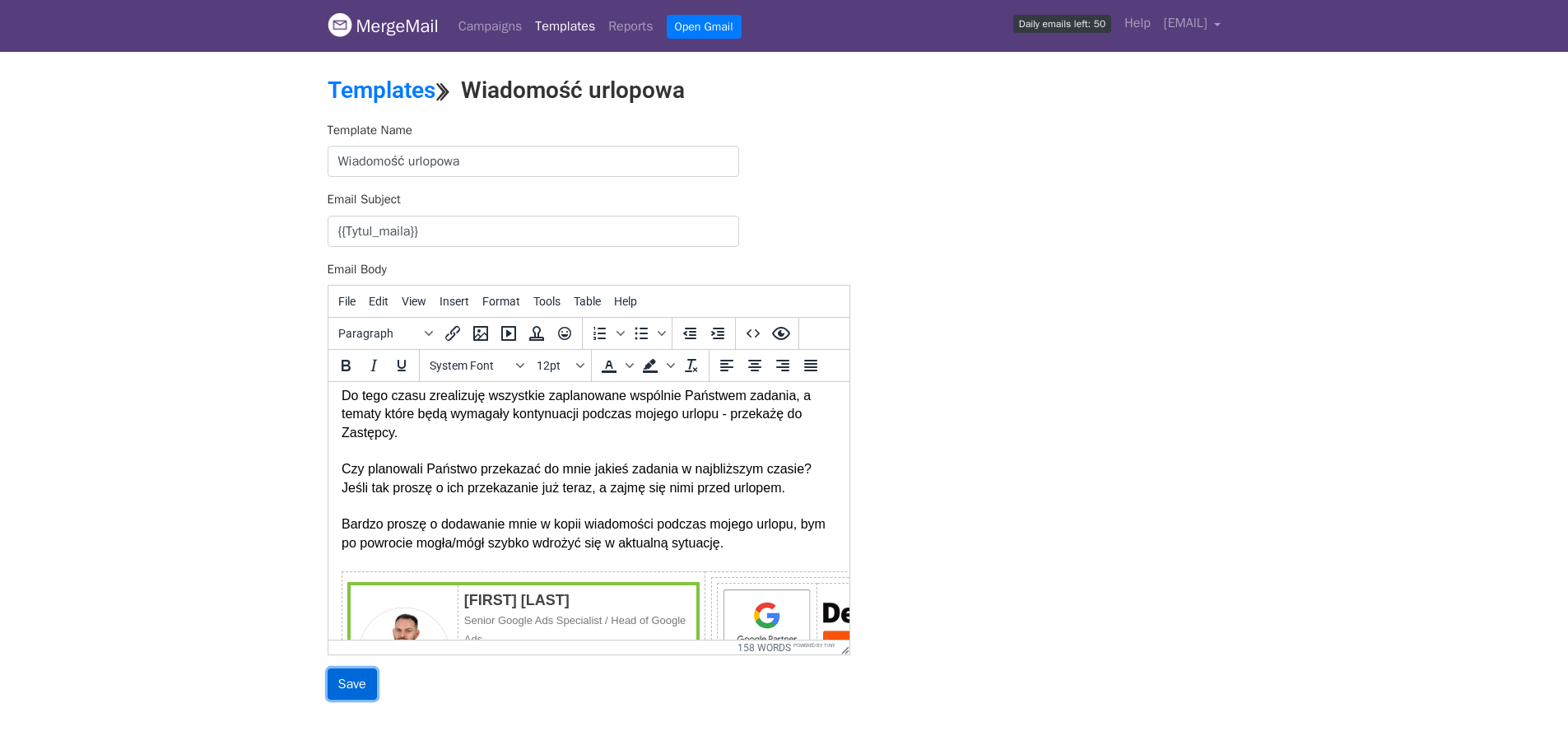 click on "Save" at bounding box center (352, 684) 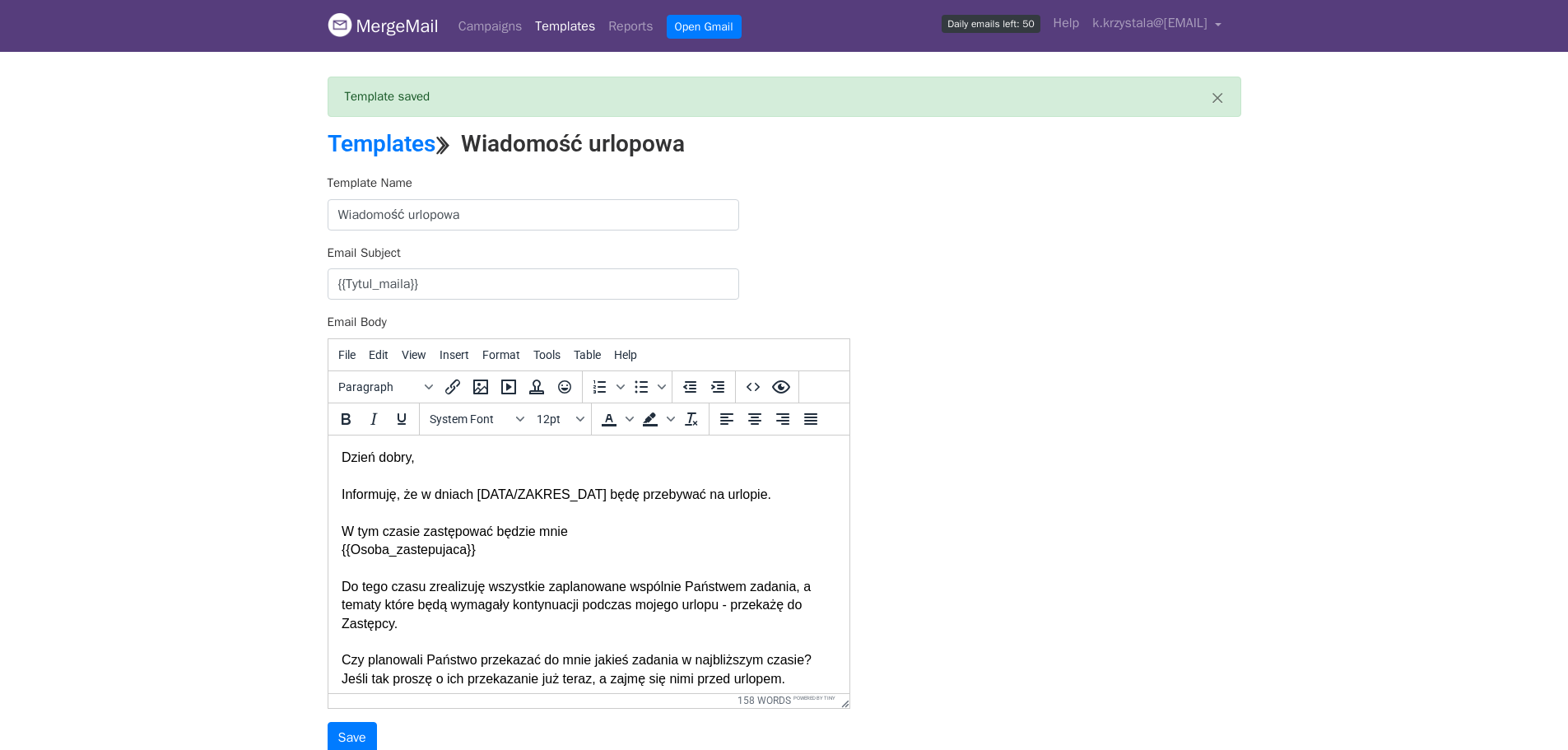 scroll, scrollTop: 0, scrollLeft: 0, axis: both 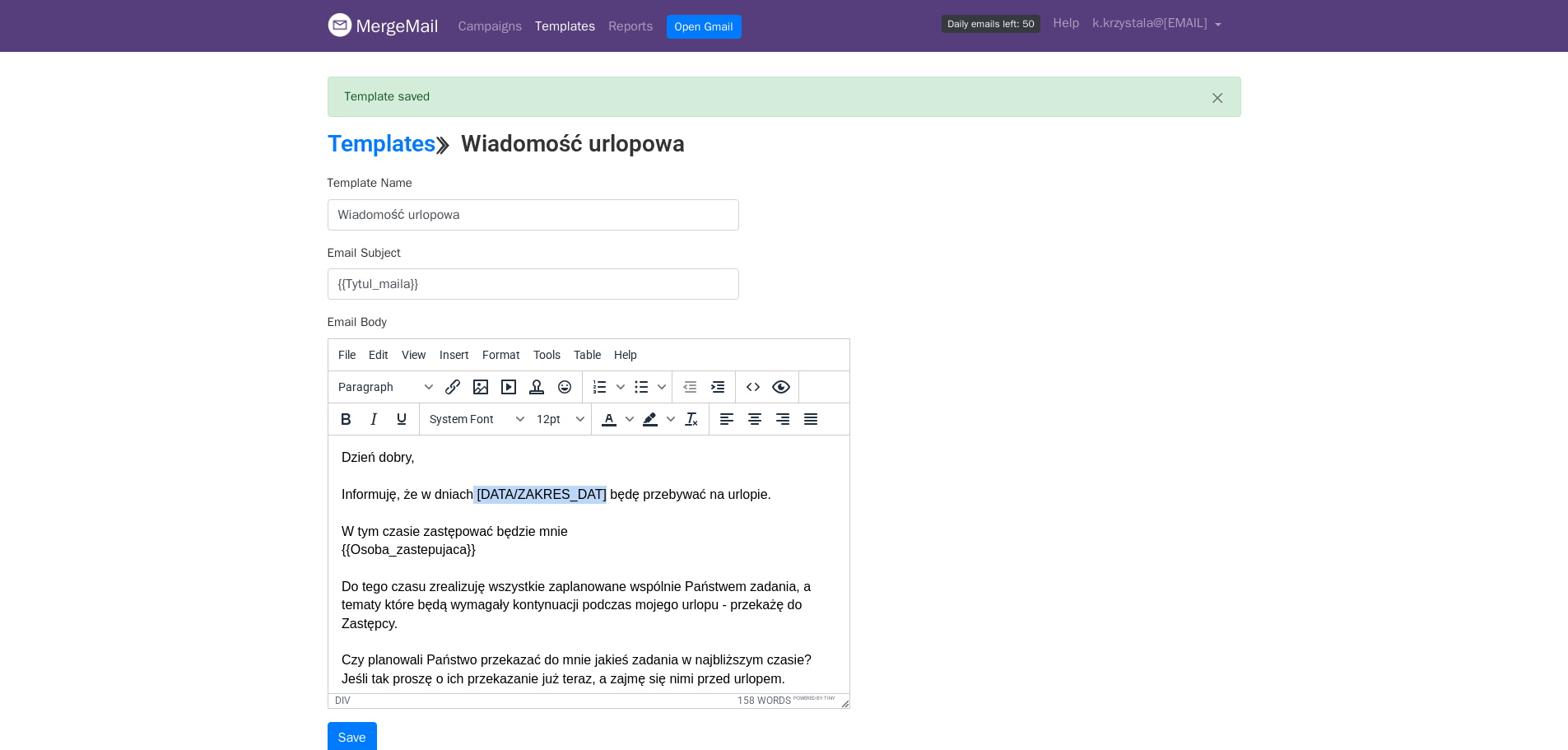 drag, startPoint x: 472, startPoint y: 496, endPoint x: 593, endPoint y: 501, distance: 121.103 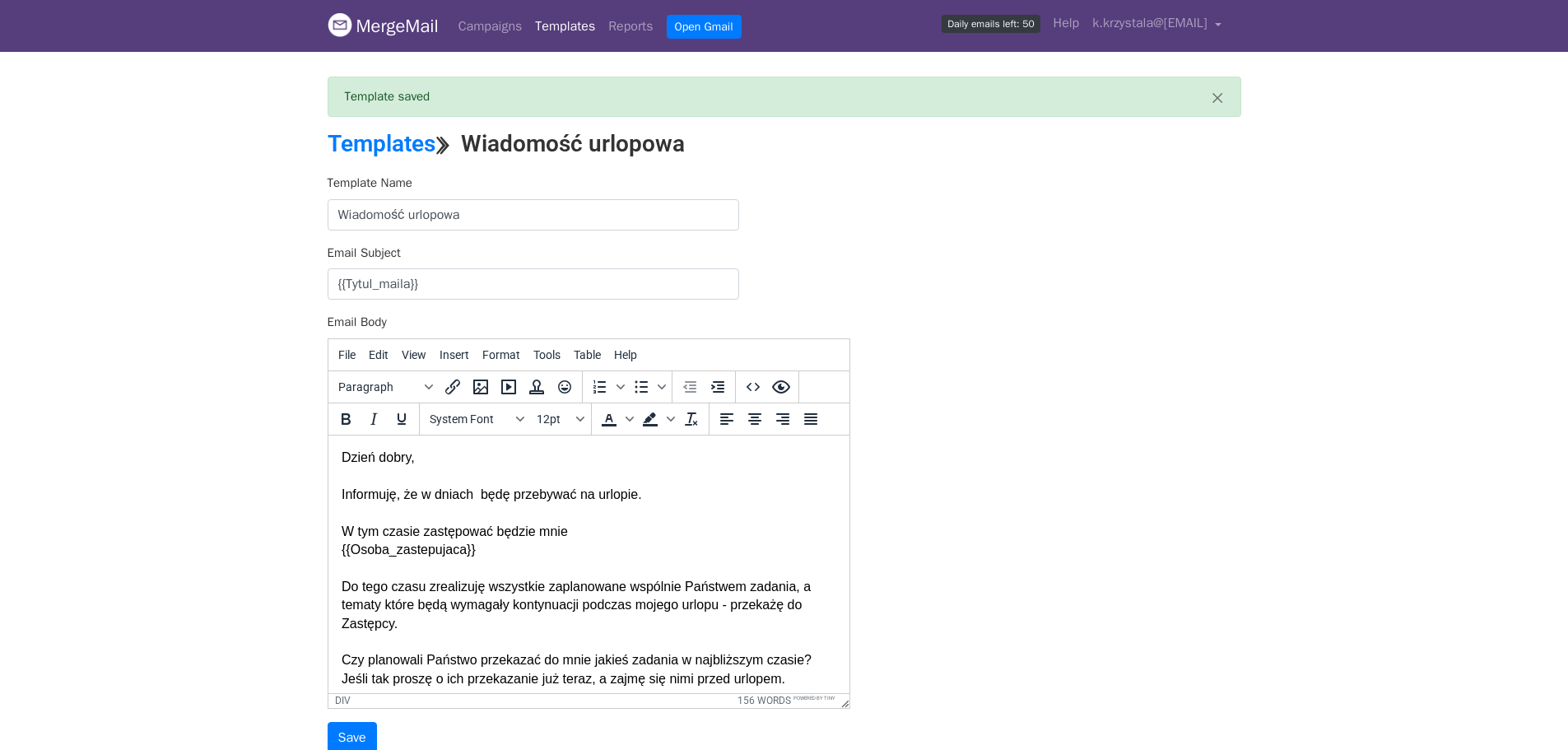 click on "Dzień dobry, Informuję, że w dniach  będę przebywać na urlopie. W tym czasie zastępować będzie mnie {{Osoba_zastepujaca}} Do tego czasu zrealizuję wszystkie zaplanowane wspólnie Państwem zadania, a tematy które będą wymagały kontynuacji podczas mojego urlopu - przekażę do Zastępcy. Czy planowali Państwo przekazać do mnie jakieś zadania w najbliższym czasie? Jeśli tak proszę o ich przekazanie już teraz, a zajmę się nimi przed urlopem. Bardzo proszę o dodawanie mnie w kopii wiadomości podczas mojego urlopu, bym po powrocie mogła/mógł szybko wdrożyć się w aktualną sytuację." at bounding box center (588, 604) 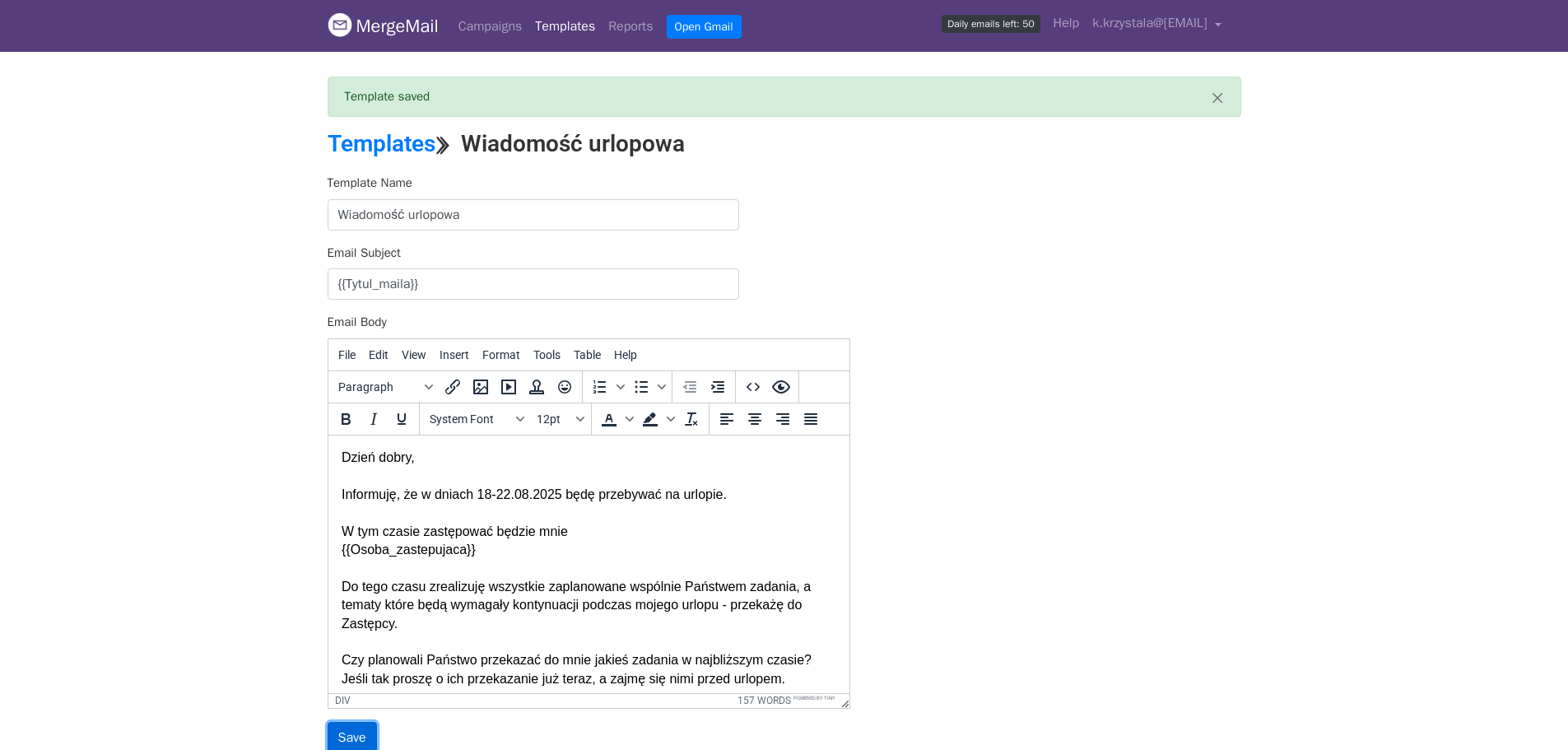 click on "Save" at bounding box center [352, 738] 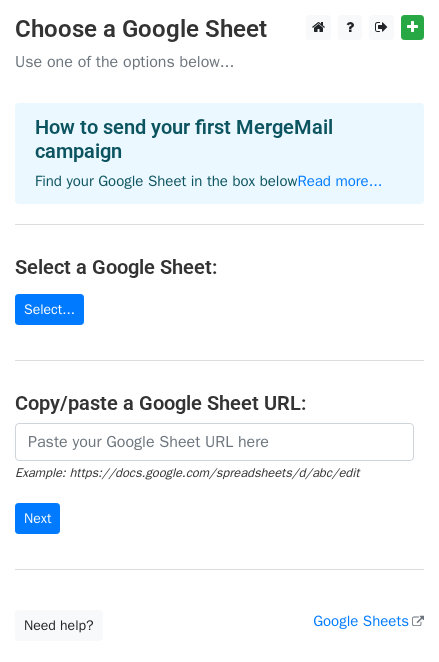 scroll, scrollTop: 0, scrollLeft: 0, axis: both 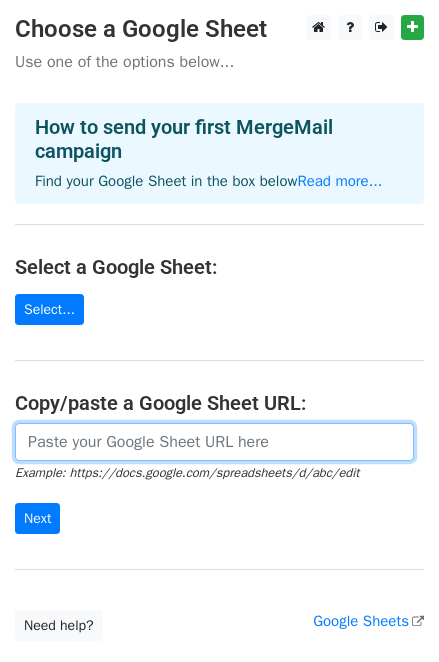 click at bounding box center (214, 442) 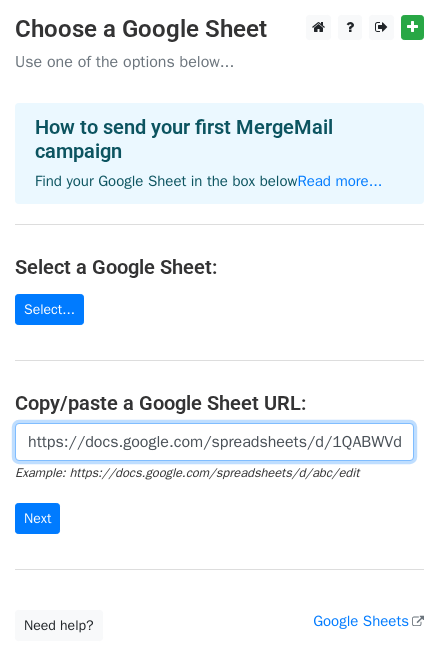 scroll, scrollTop: 0, scrollLeft: 464, axis: horizontal 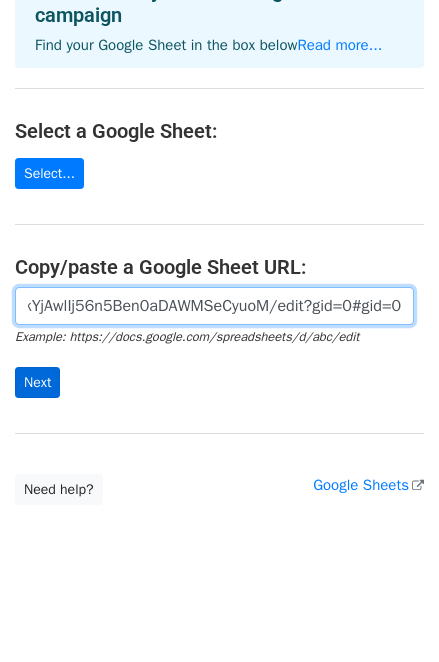 type on "https://docs.google.com/spreadsheets/d/1QABWVdHA6NRJhQ6kYjAwlIj56n5Ben0aDAWMSeCyuoM/edit?gid=0#gid=0" 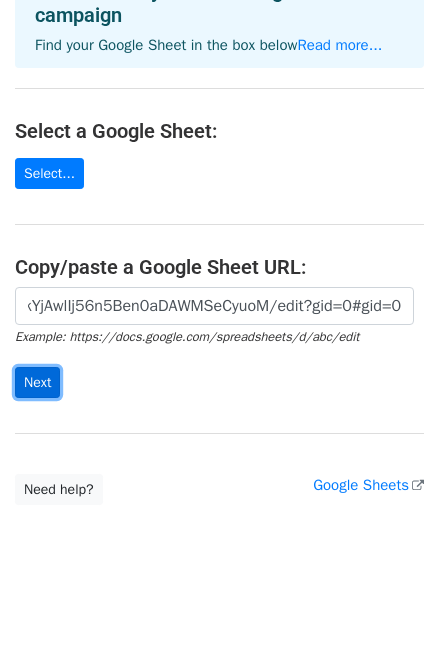 click on "Next" at bounding box center [37, 382] 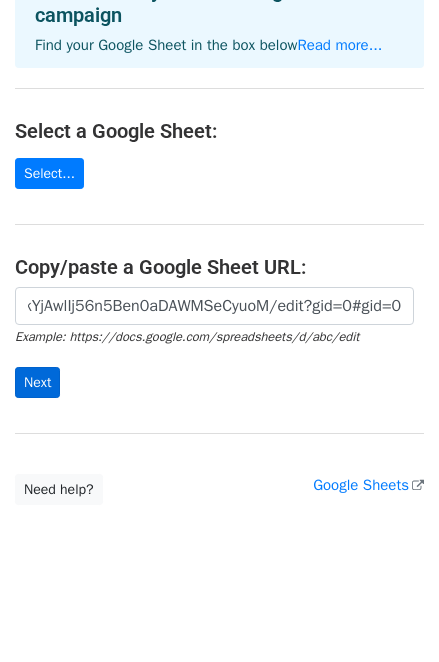 scroll, scrollTop: 0, scrollLeft: 0, axis: both 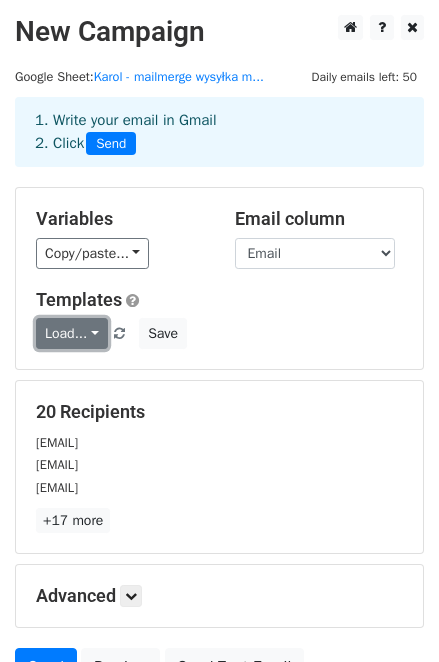 click on "Load..." at bounding box center [72, 333] 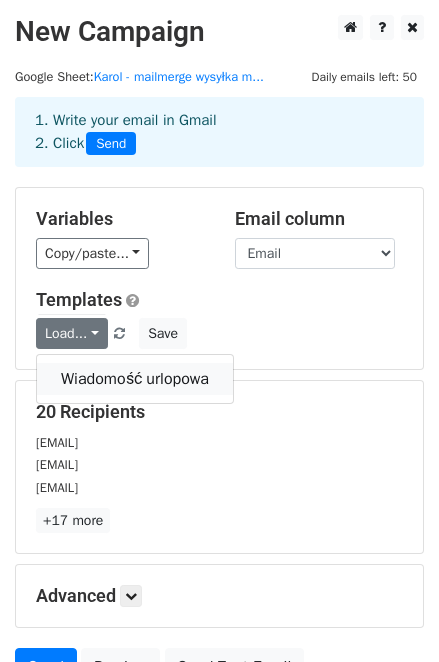 click on "Wiadomość urlopowa" at bounding box center [135, 379] 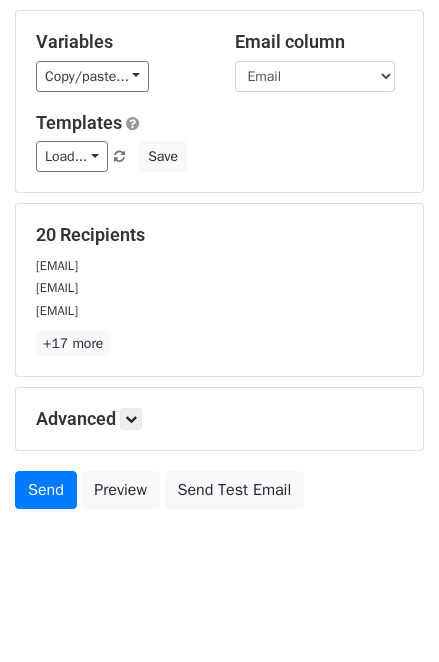 scroll, scrollTop: 191, scrollLeft: 0, axis: vertical 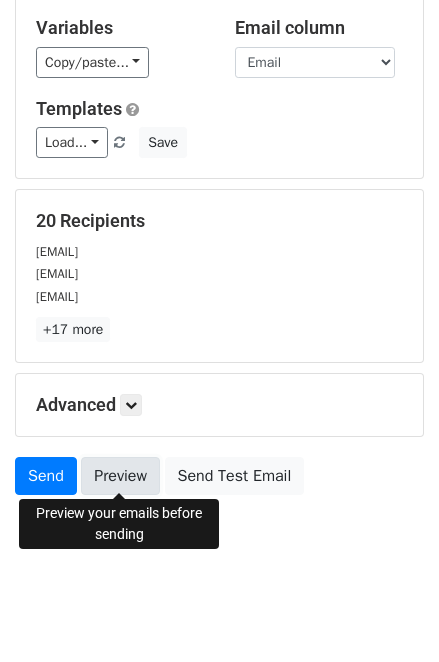 click on "Preview" at bounding box center [120, 476] 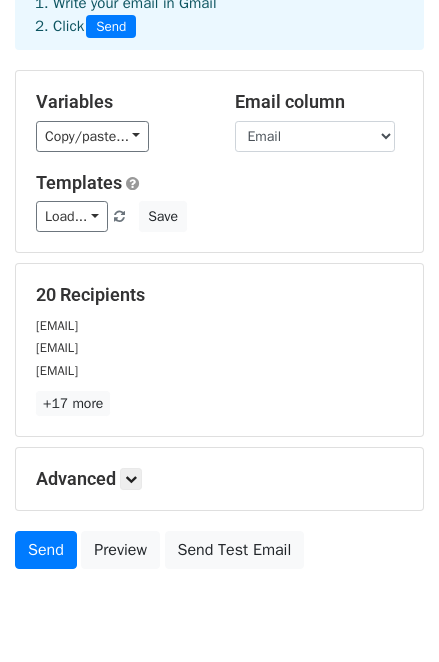 scroll, scrollTop: 151, scrollLeft: 0, axis: vertical 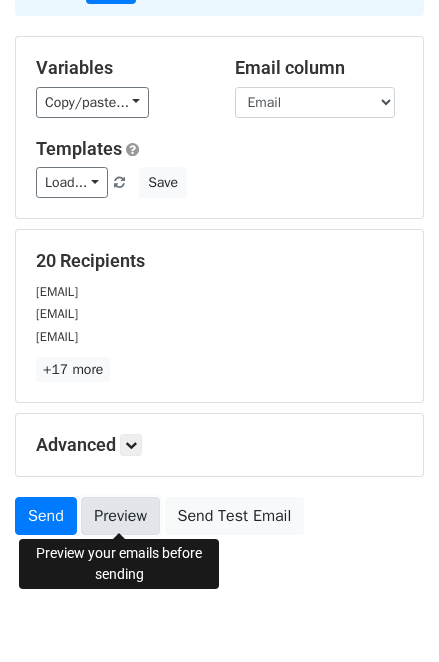 click on "Preview" at bounding box center [120, 516] 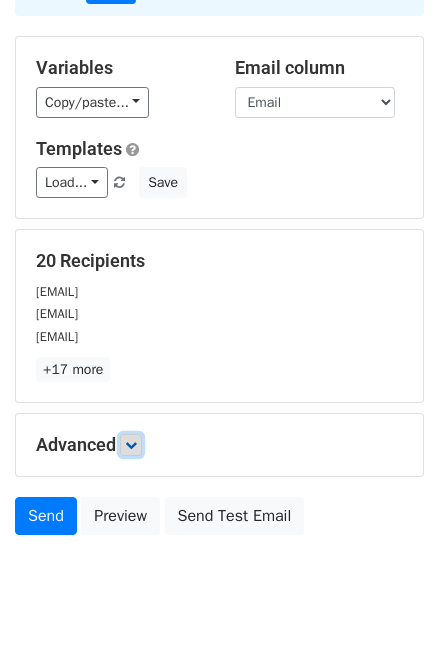 click at bounding box center (131, 445) 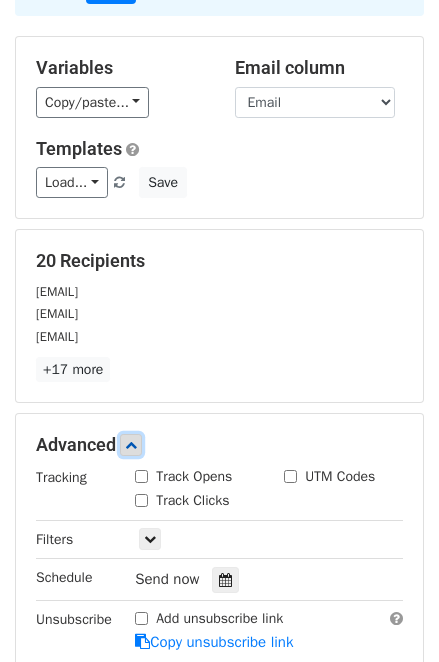 scroll, scrollTop: 303, scrollLeft: 0, axis: vertical 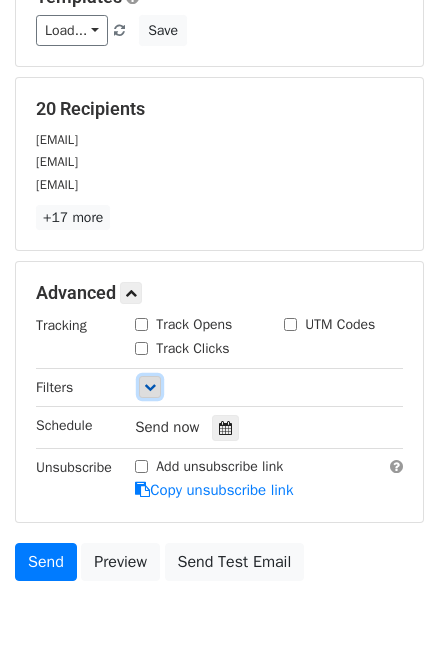 click at bounding box center (150, 387) 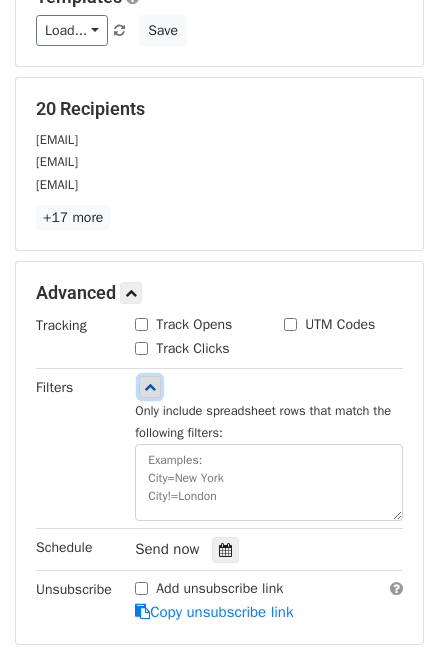 click at bounding box center (150, 387) 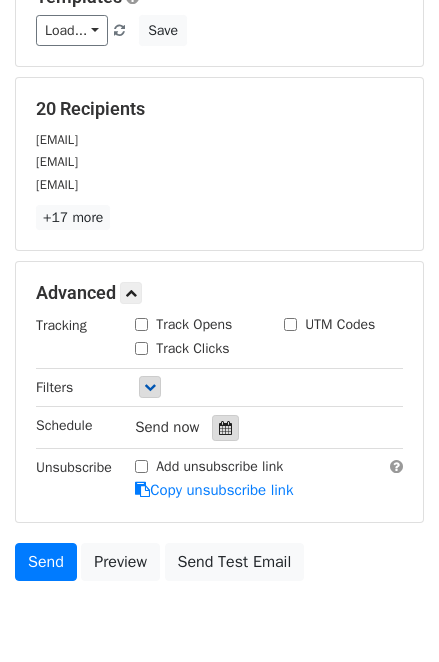 click at bounding box center (225, 428) 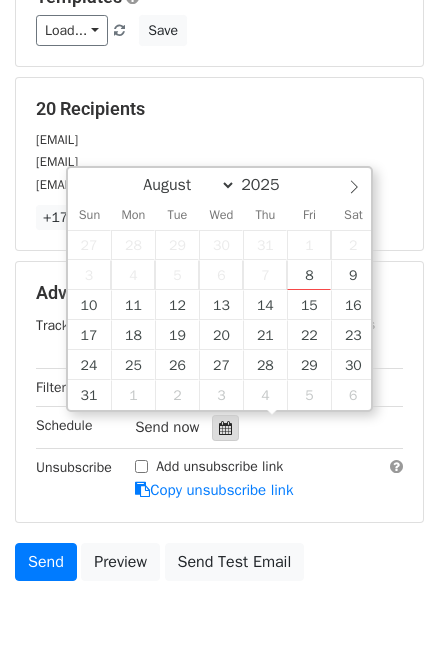 click at bounding box center (225, 428) 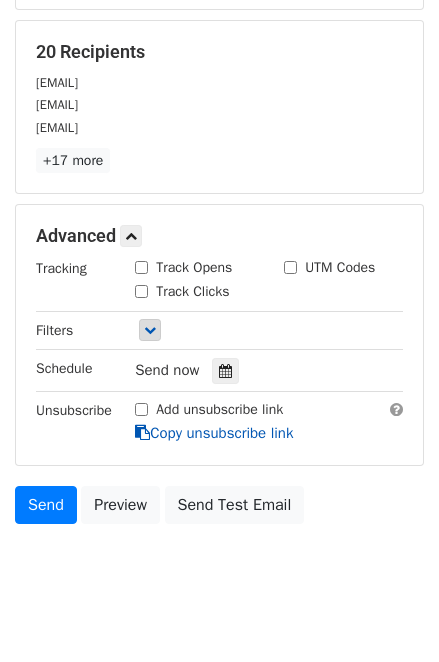 scroll, scrollTop: 386, scrollLeft: 0, axis: vertical 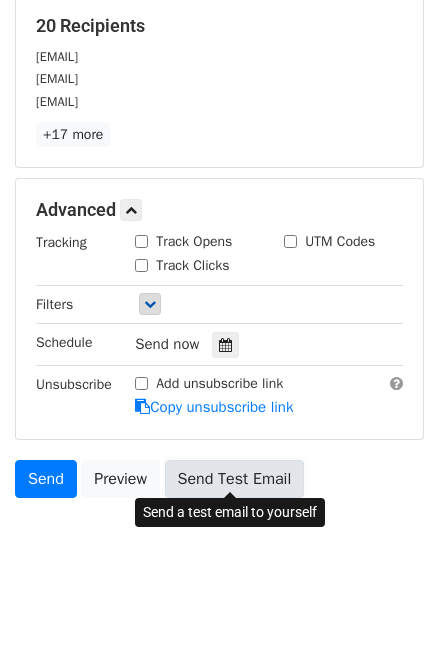 click on "Send Test Email" at bounding box center (235, 479) 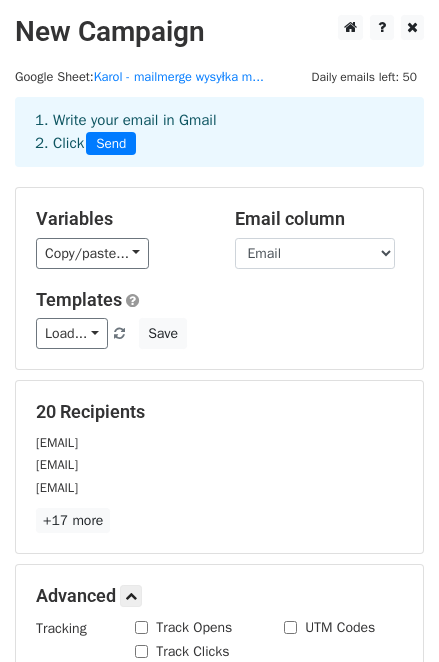 scroll, scrollTop: 0, scrollLeft: 0, axis: both 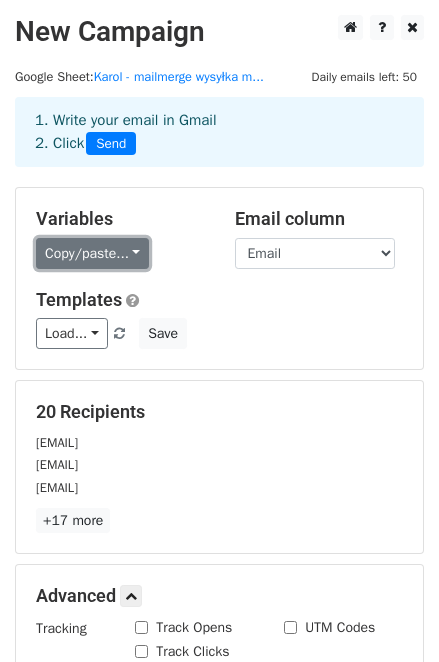 click on "Copy/paste..." at bounding box center [92, 253] 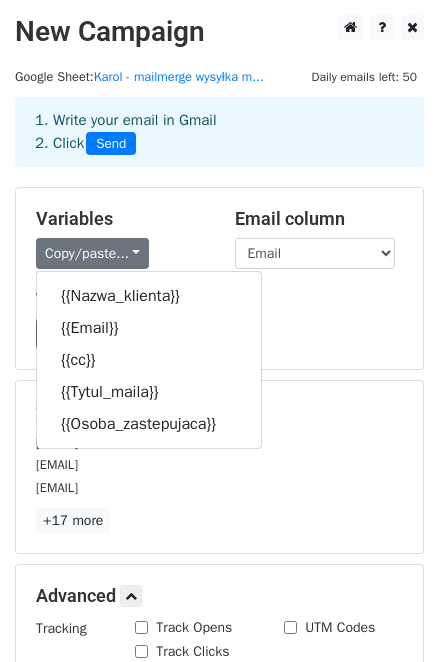 click on "Variables" at bounding box center [120, 219] 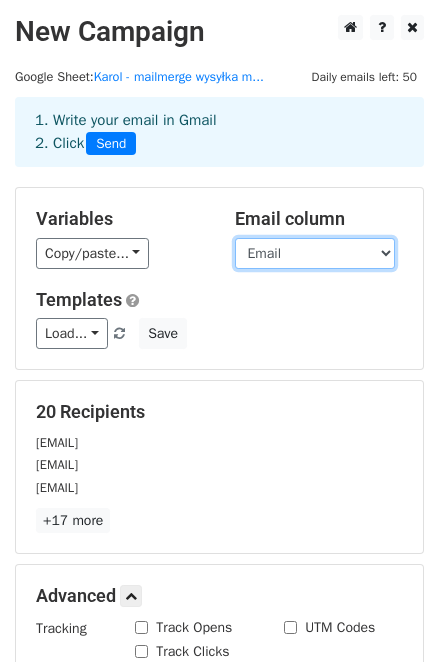 click on "Nazwa_klienta
Email
cc
Tytul_maila
Osoba_zastepujaca" at bounding box center (315, 253) 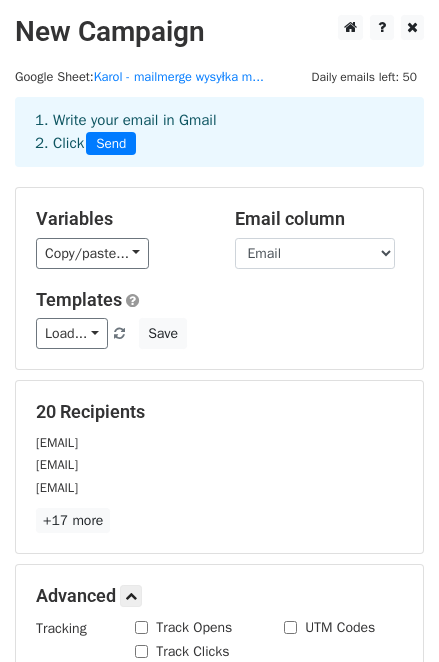 click on "Variables" at bounding box center (120, 219) 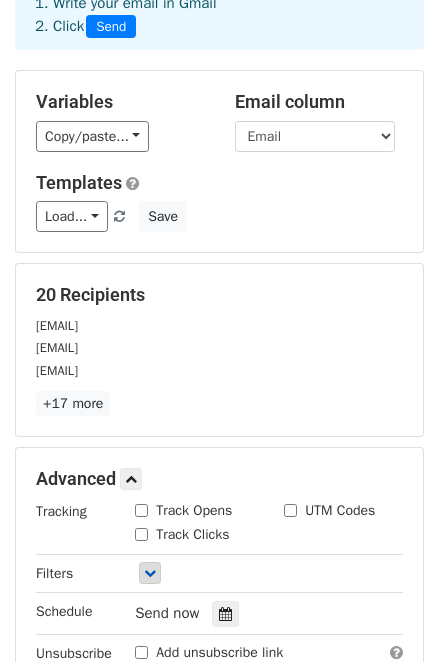 scroll, scrollTop: 151, scrollLeft: 0, axis: vertical 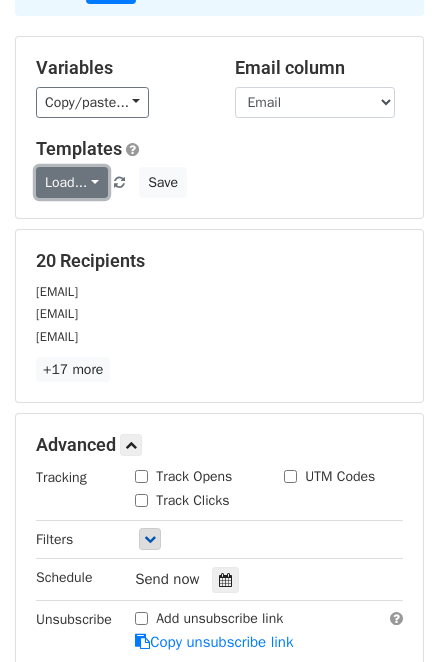 click on "Load..." at bounding box center [72, 182] 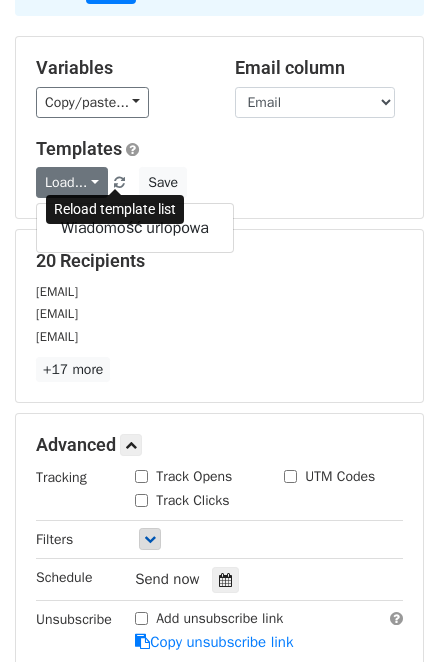 click at bounding box center [119, 183] 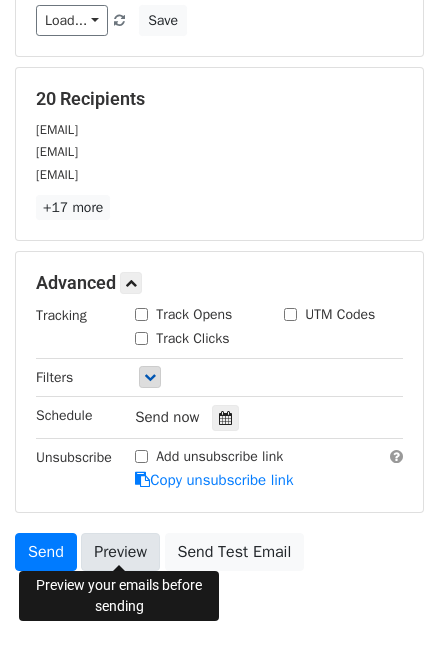 scroll, scrollTop: 386, scrollLeft: 0, axis: vertical 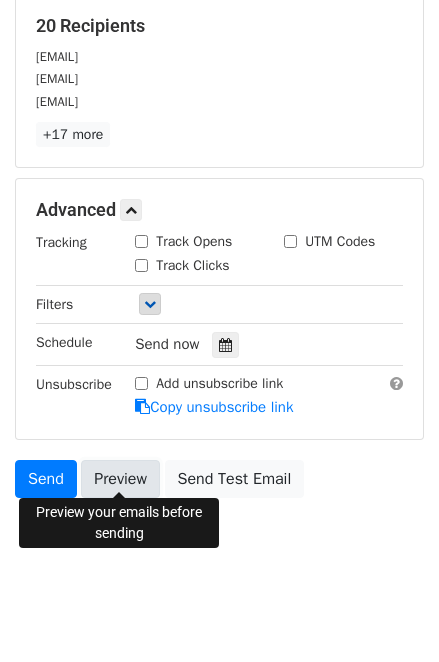 click on "Preview" at bounding box center (120, 479) 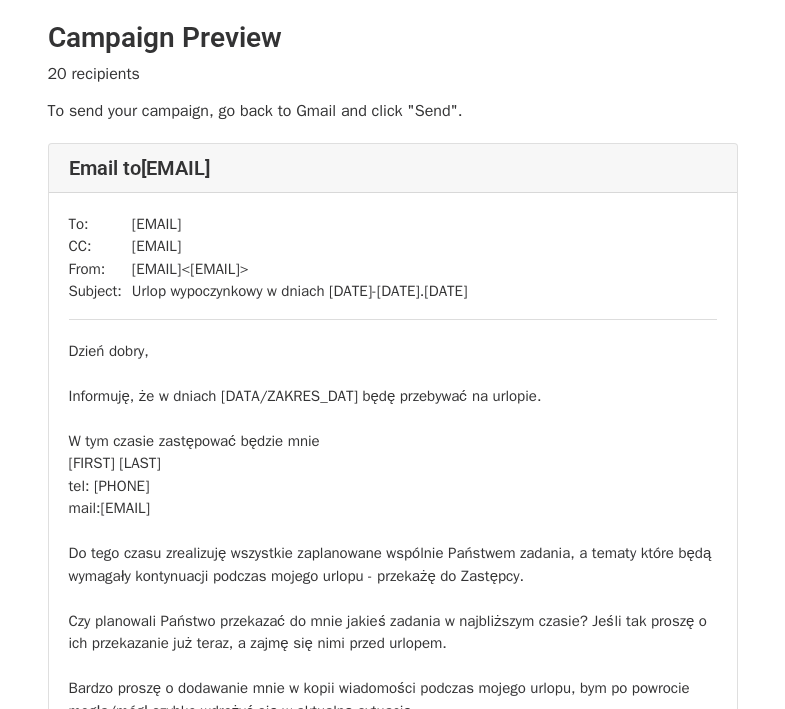 scroll, scrollTop: 0, scrollLeft: 0, axis: both 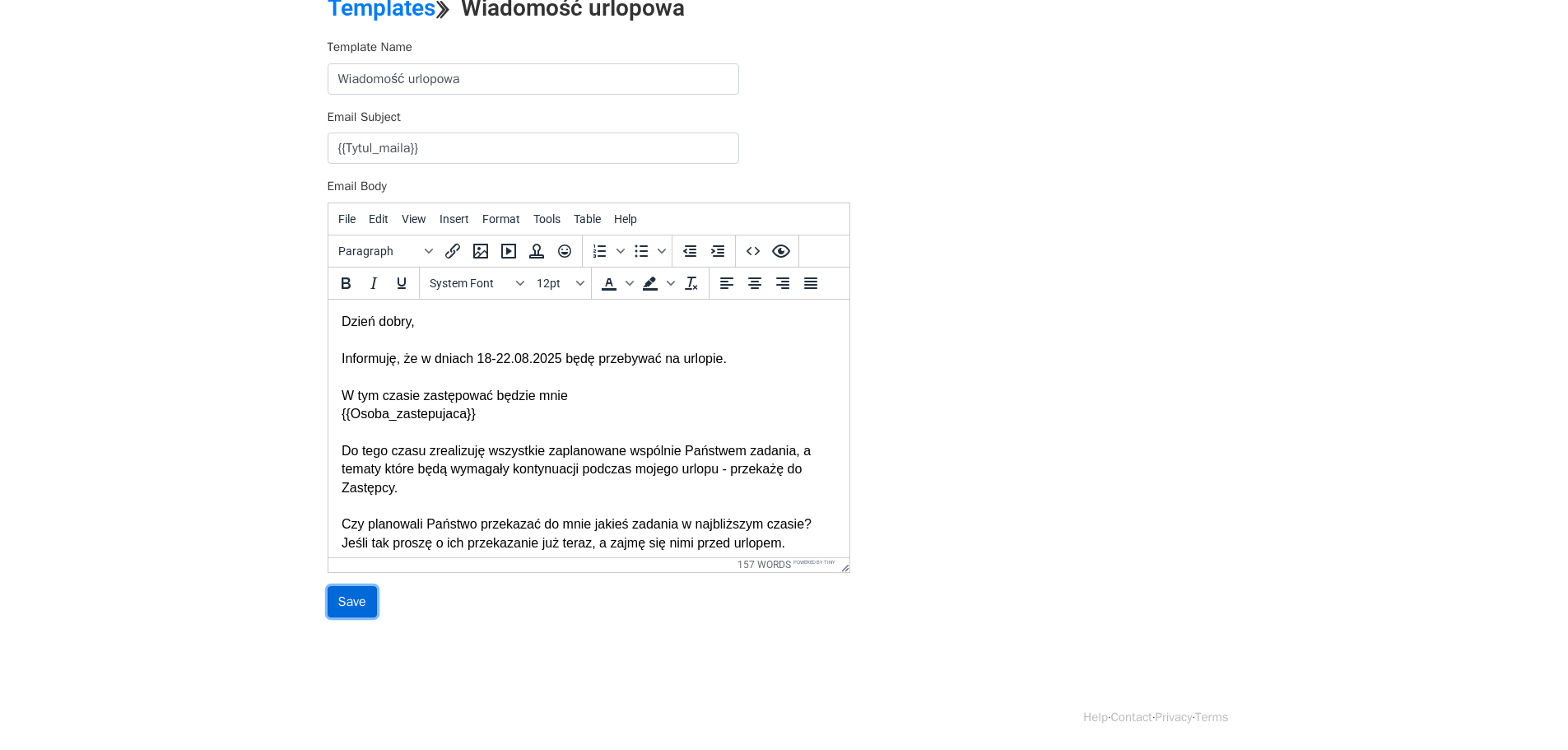click on "Save" at bounding box center [352, 602] 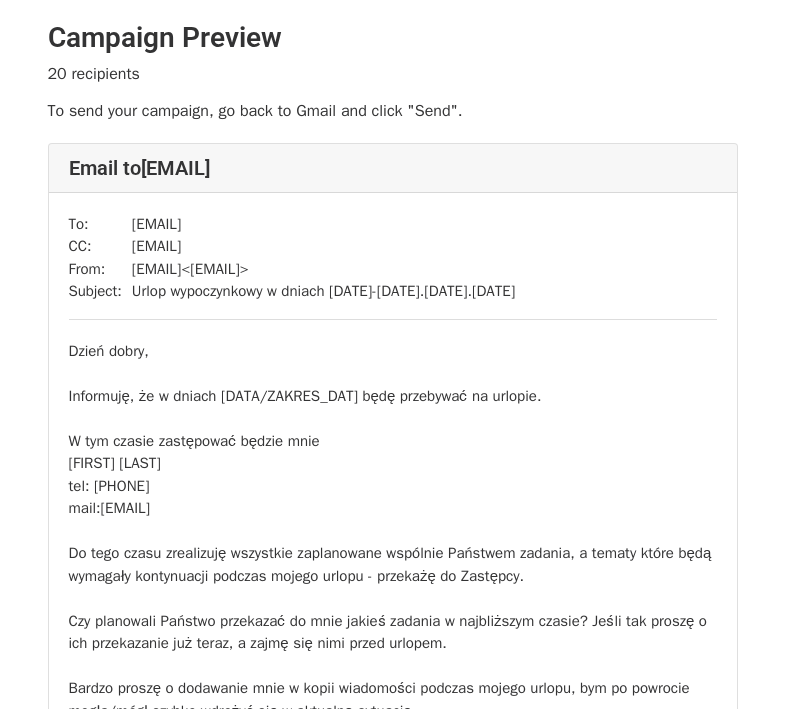 scroll, scrollTop: 0, scrollLeft: 0, axis: both 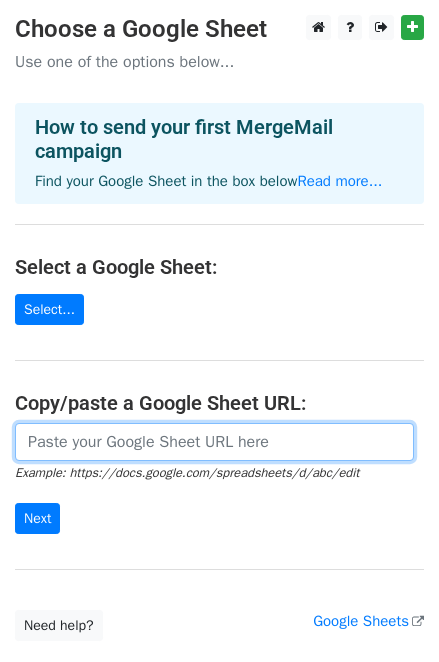 click at bounding box center (214, 442) 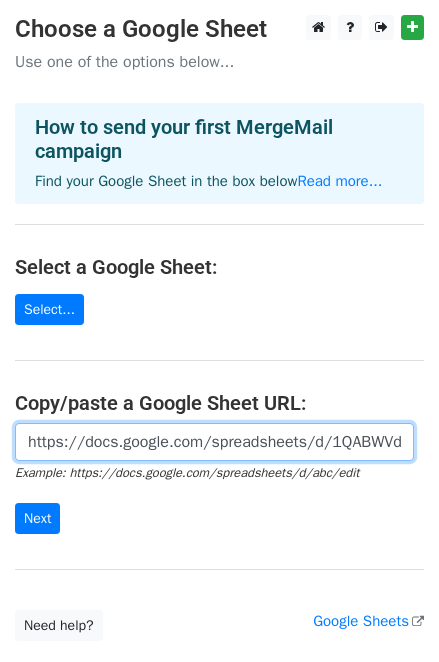 scroll, scrollTop: 0, scrollLeft: 464, axis: horizontal 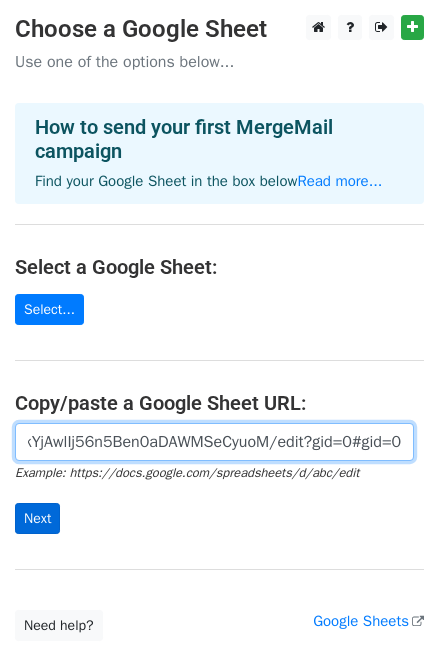 type on "https://docs.google.com/spreadsheets/d/1QABWVdHA6NRJhQ6kYjAwlIj56n5Ben0aDAWMSeCyuoM/edit?gid=0#gid=0" 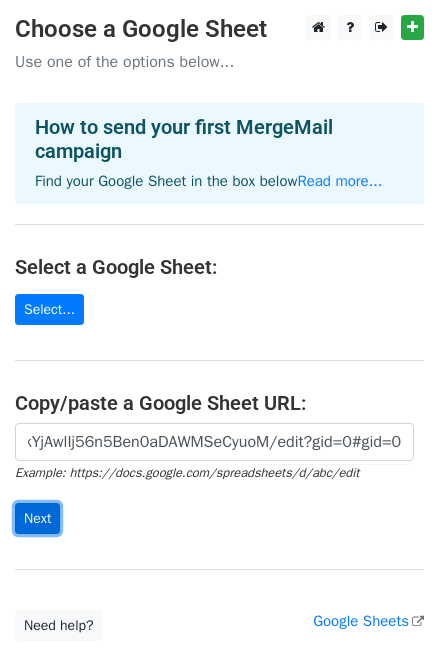 click on "Next" at bounding box center (37, 518) 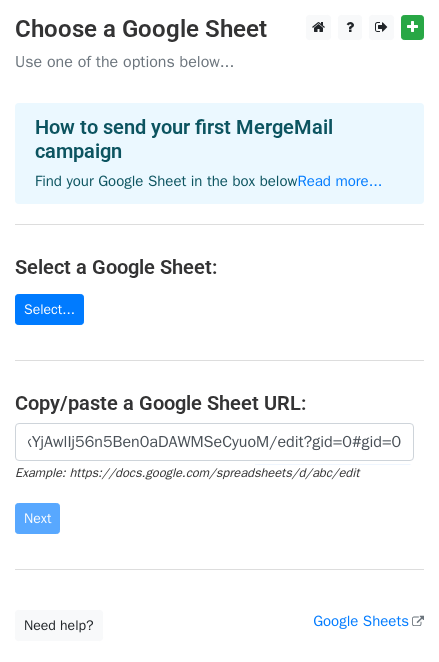 scroll, scrollTop: 0, scrollLeft: 0, axis: both 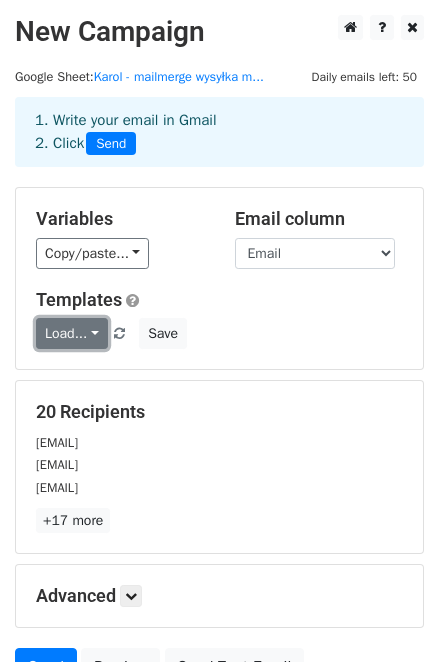 click on "Load..." at bounding box center (72, 333) 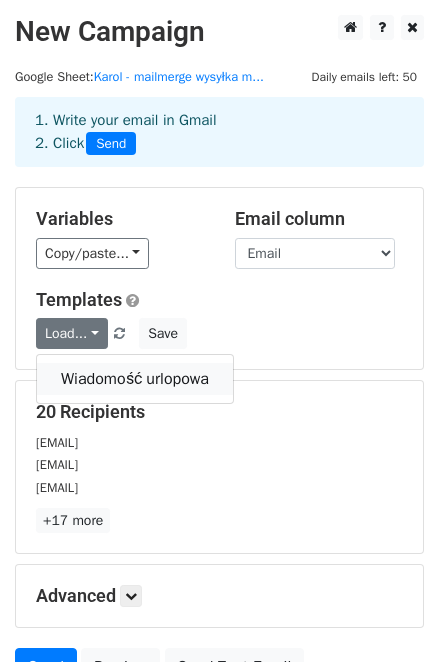 click on "Wiadomość urlopowa" at bounding box center [135, 379] 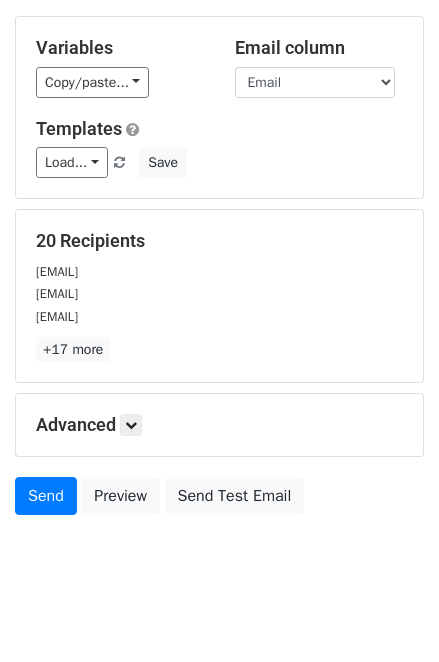 scroll, scrollTop: 191, scrollLeft: 0, axis: vertical 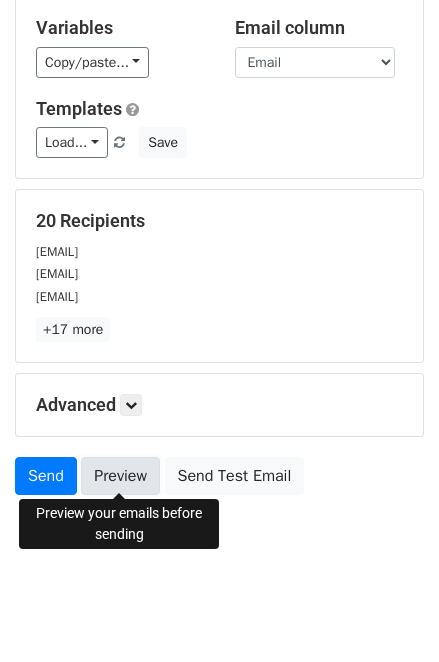 click on "Preview" at bounding box center [120, 476] 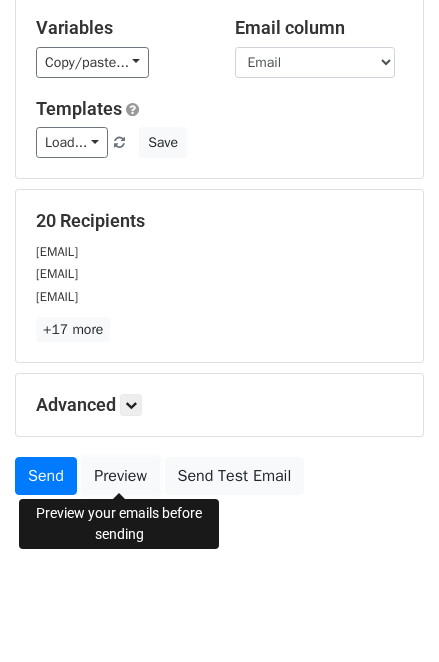 scroll, scrollTop: 0, scrollLeft: 0, axis: both 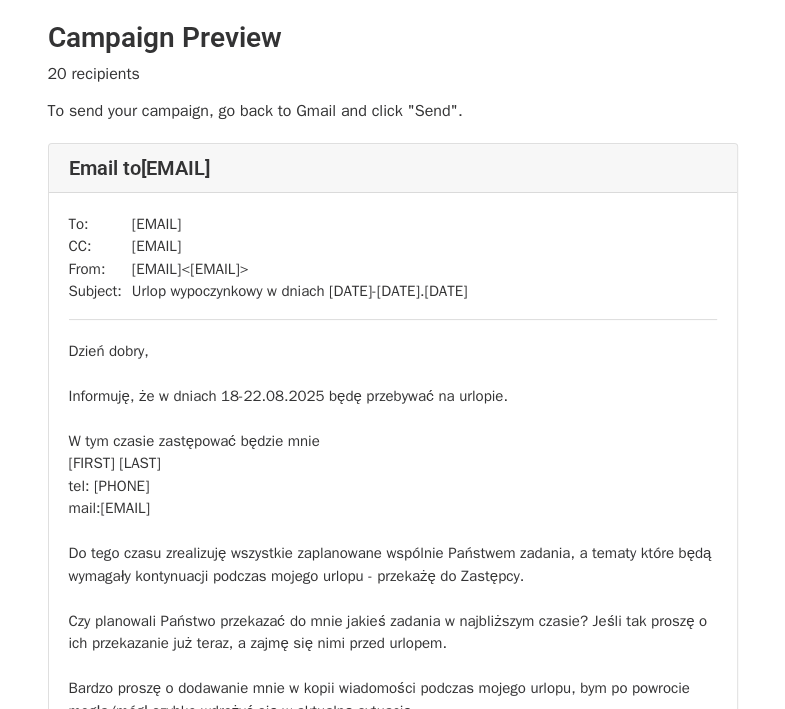 drag, startPoint x: 267, startPoint y: 507, endPoint x: 104, endPoint y: 510, distance: 163.0276 